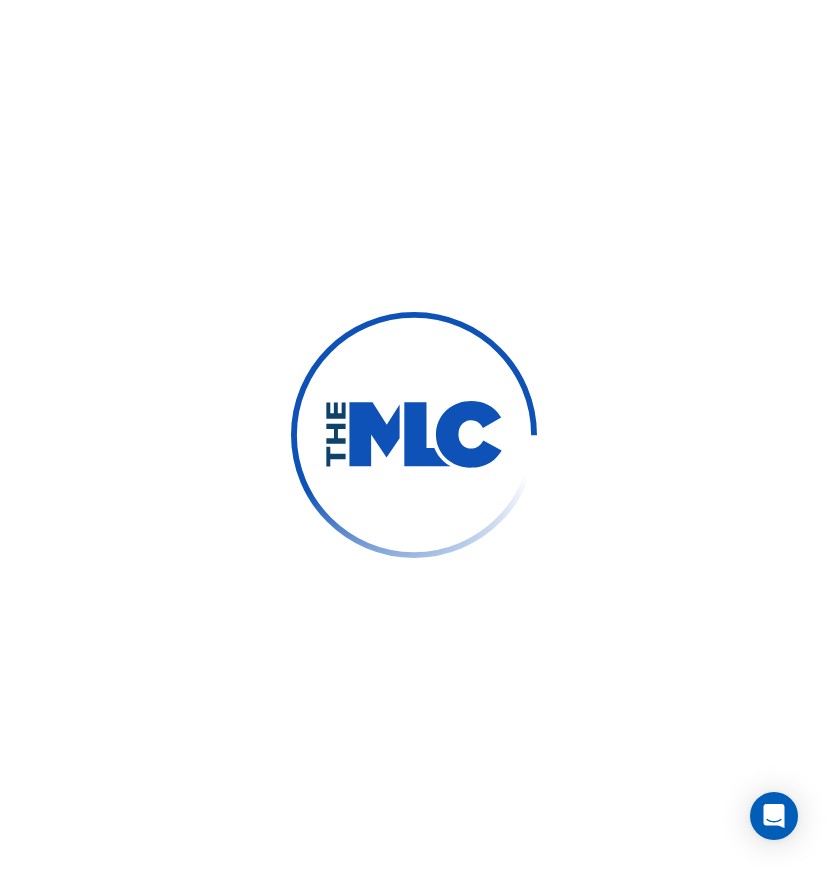 scroll, scrollTop: 0, scrollLeft: 0, axis: both 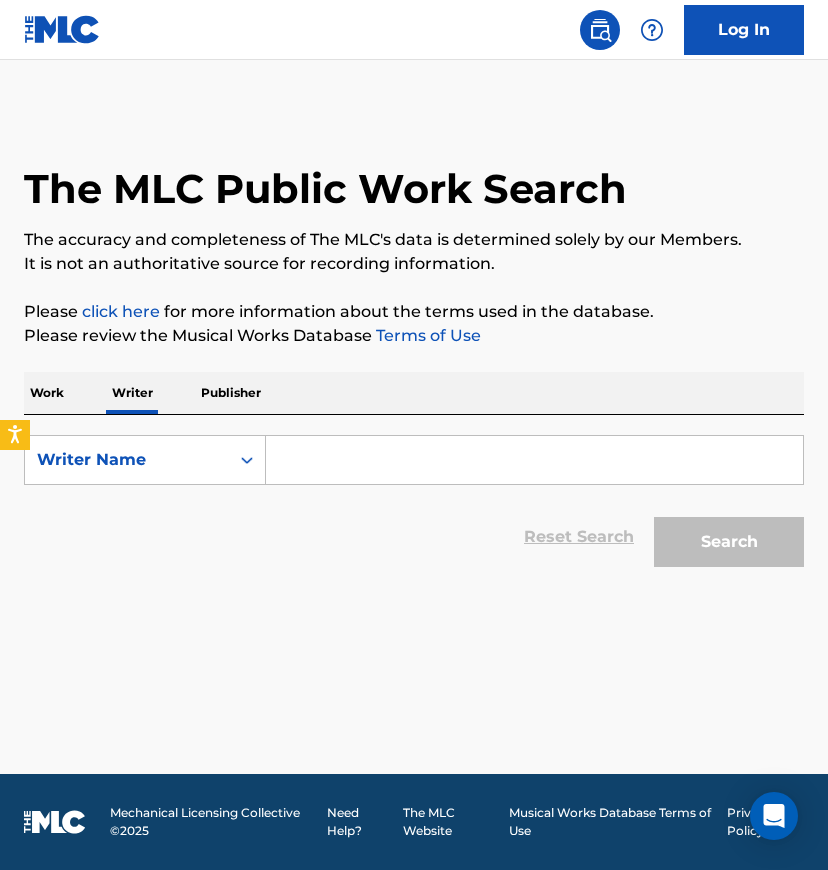 click at bounding box center (534, 460) 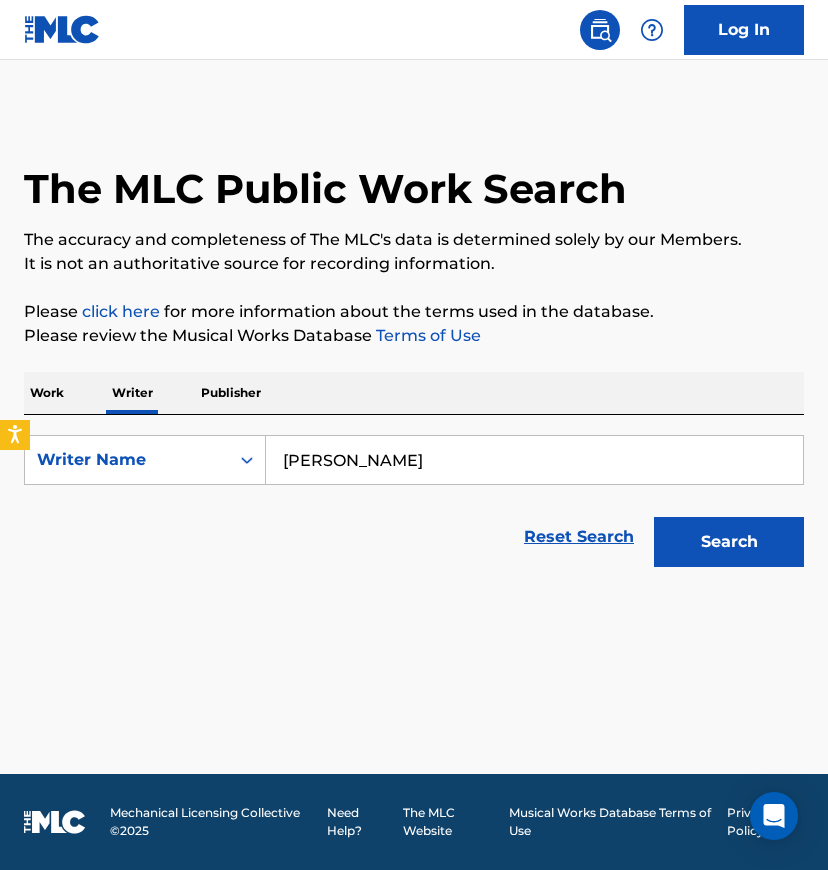 click on "Search" at bounding box center (729, 542) 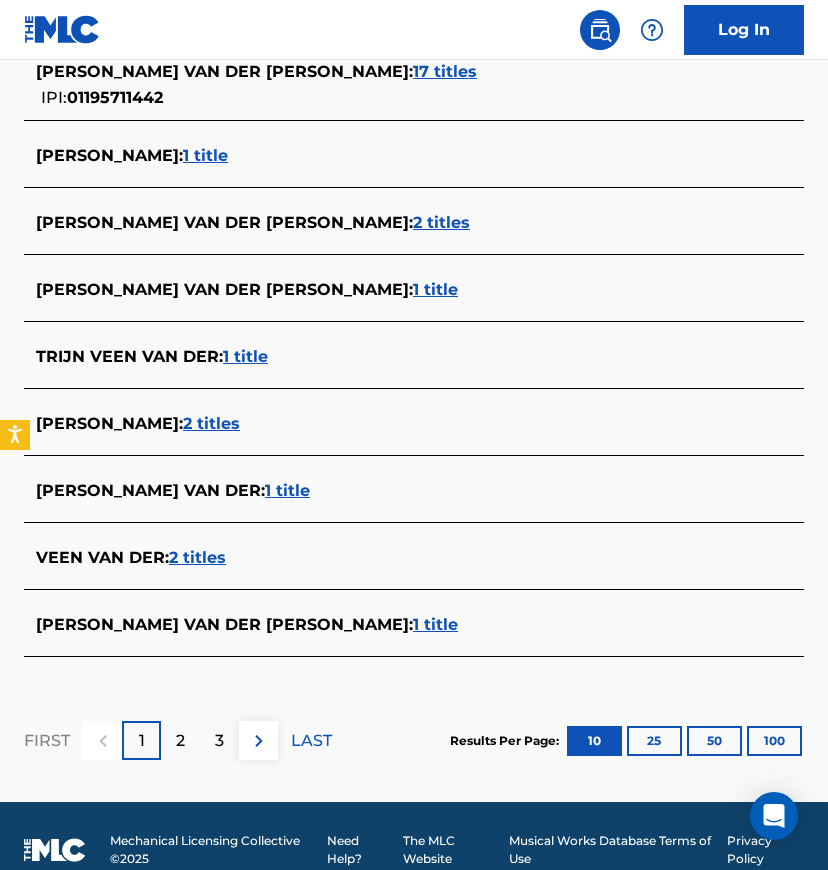 scroll, scrollTop: 722, scrollLeft: 0, axis: vertical 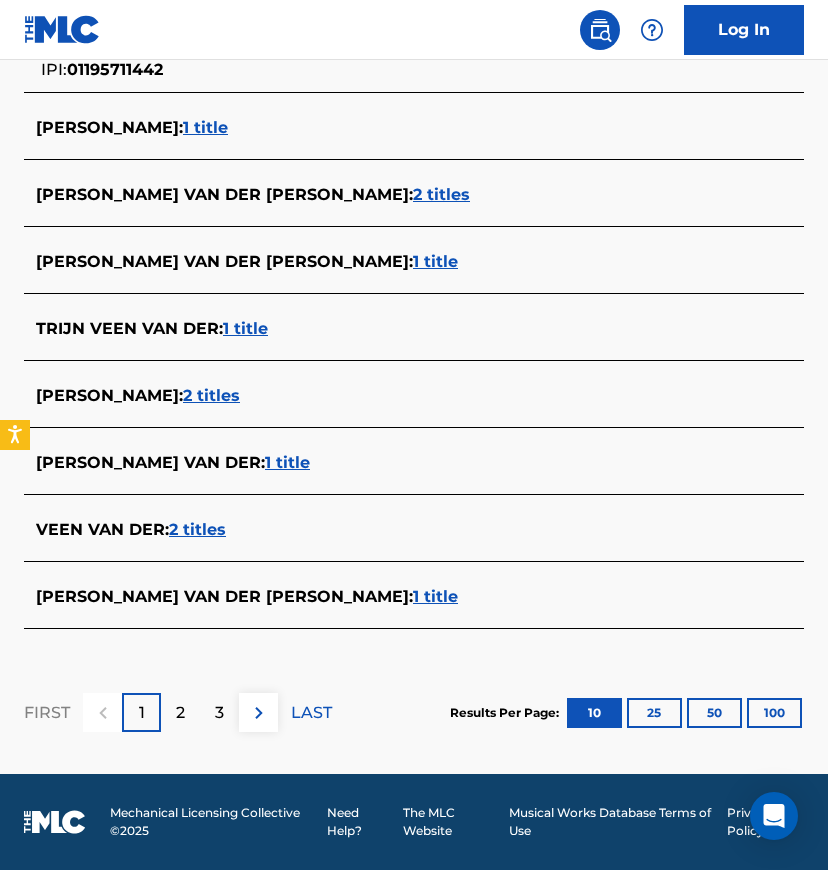 click on "100" at bounding box center [774, 713] 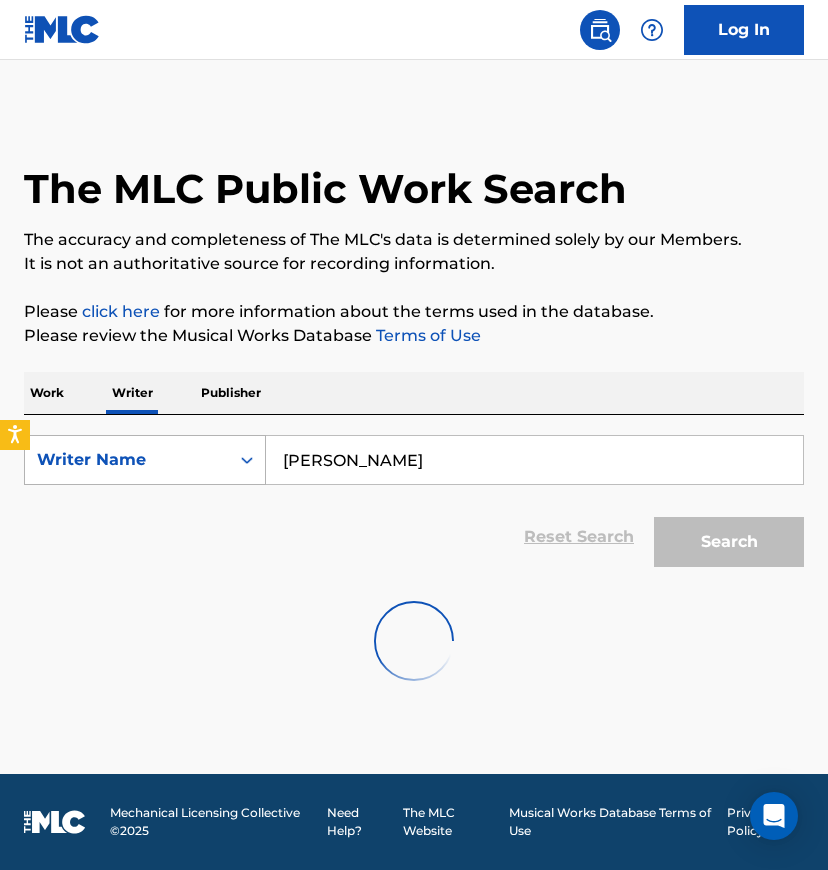 drag, startPoint x: 512, startPoint y: 458, endPoint x: 142, endPoint y: 434, distance: 370.77756 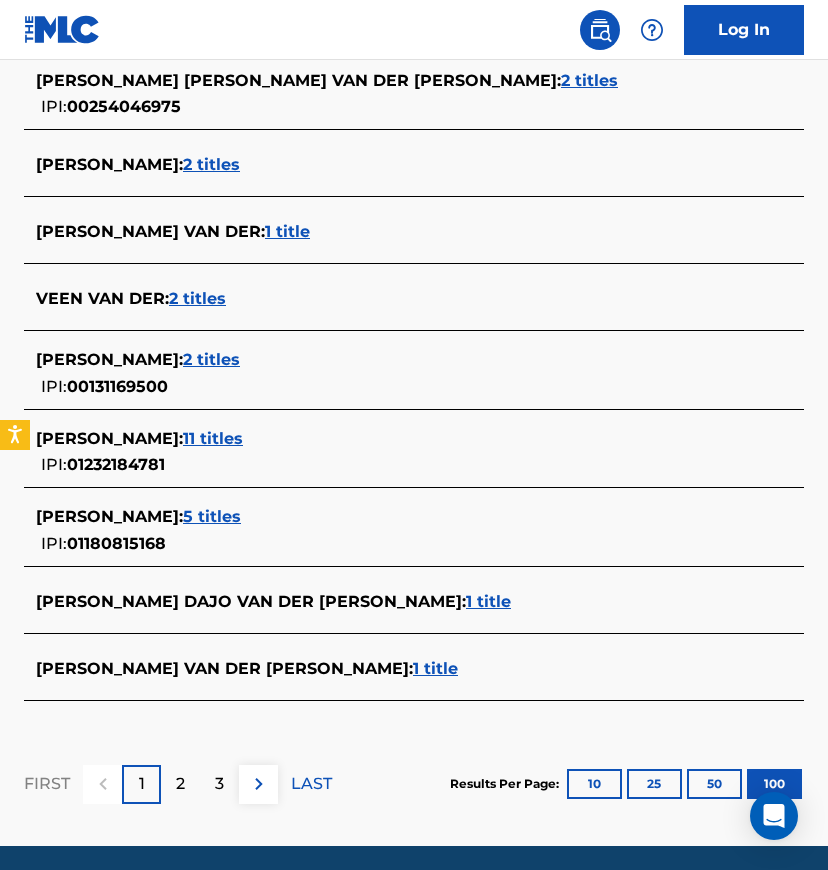scroll, scrollTop: 7238, scrollLeft: 0, axis: vertical 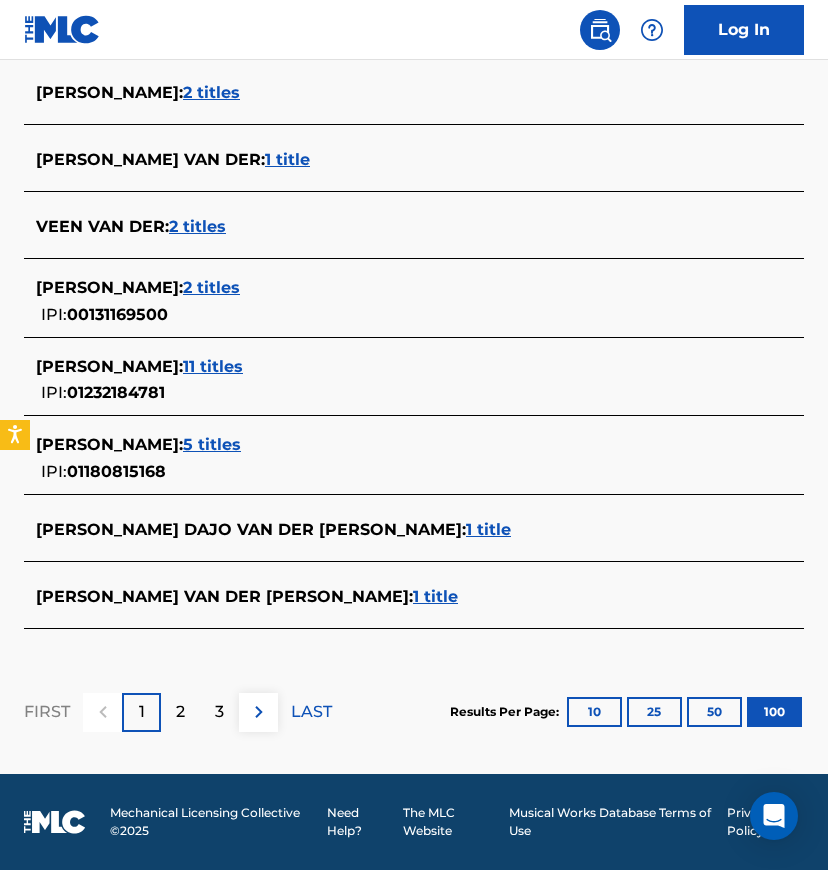 click on "Results Per Page: 10 25 50 100" at bounding box center (627, 712) 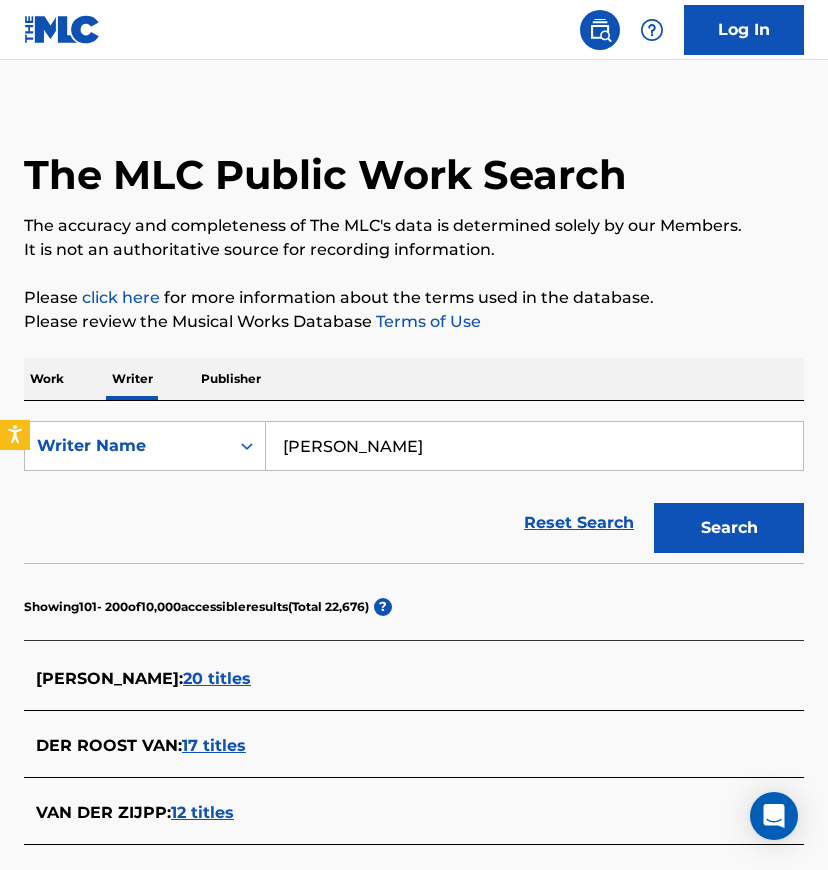 scroll, scrollTop: 0, scrollLeft: 0, axis: both 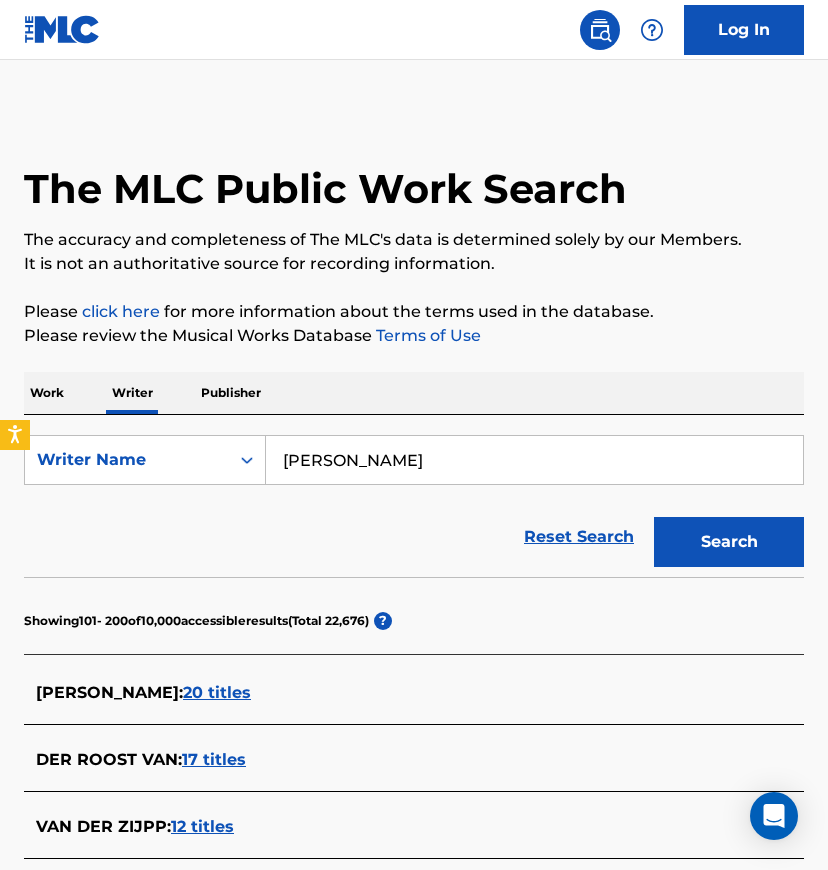 click on "Jasper van der Veen" at bounding box center [534, 460] 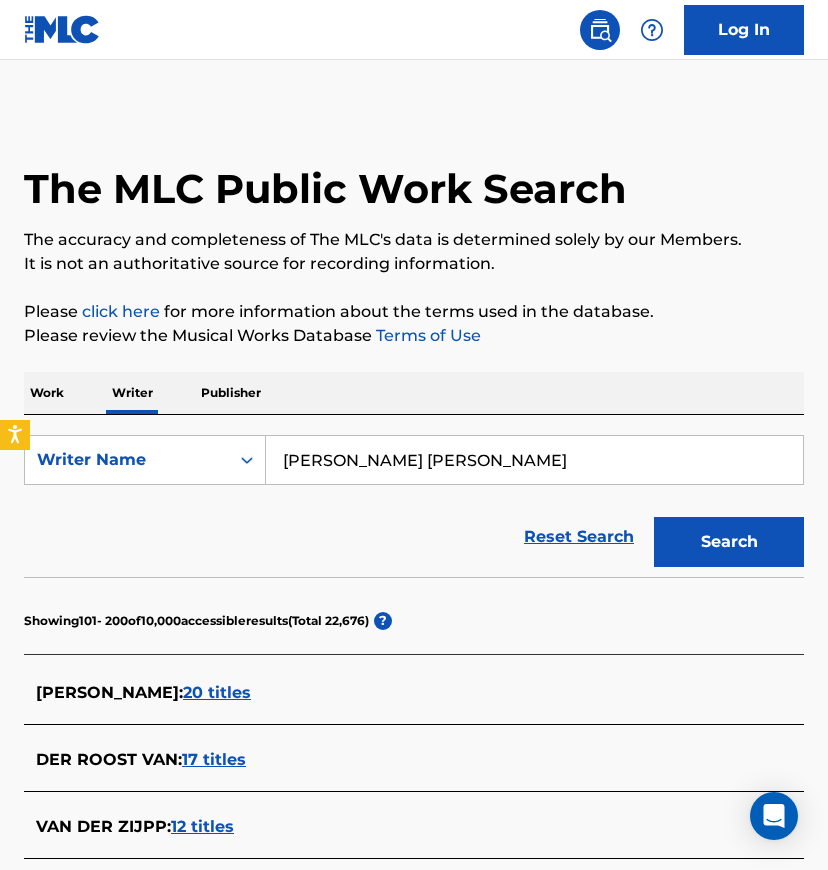 click on "Search" at bounding box center (729, 542) 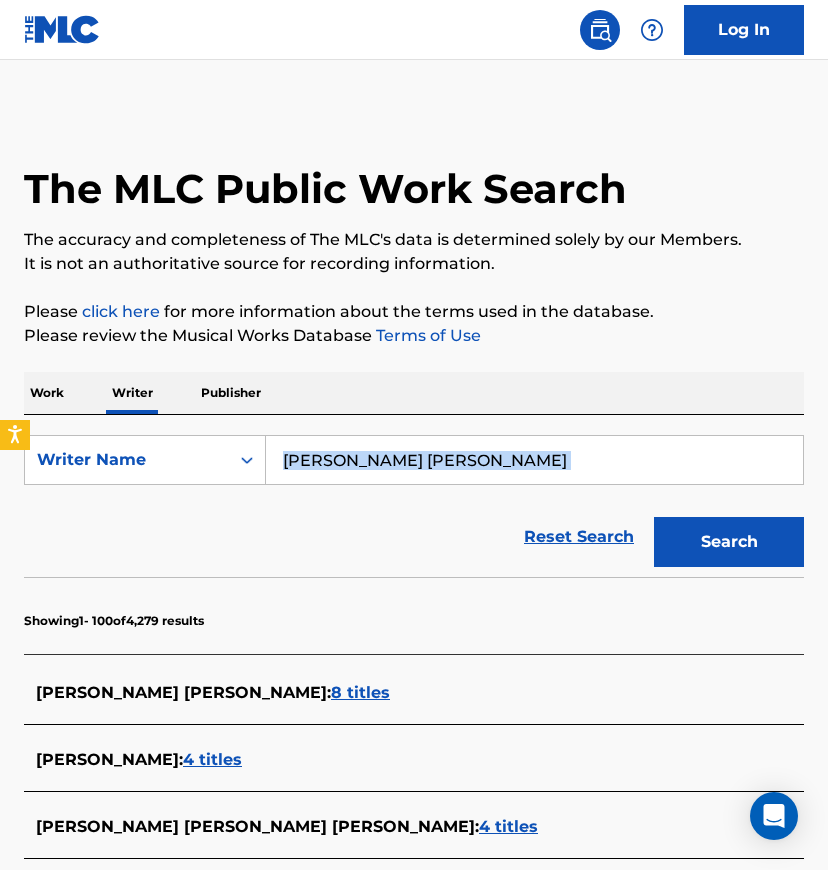 drag, startPoint x: 484, startPoint y: 482, endPoint x: 301, endPoint y: 478, distance: 183.04372 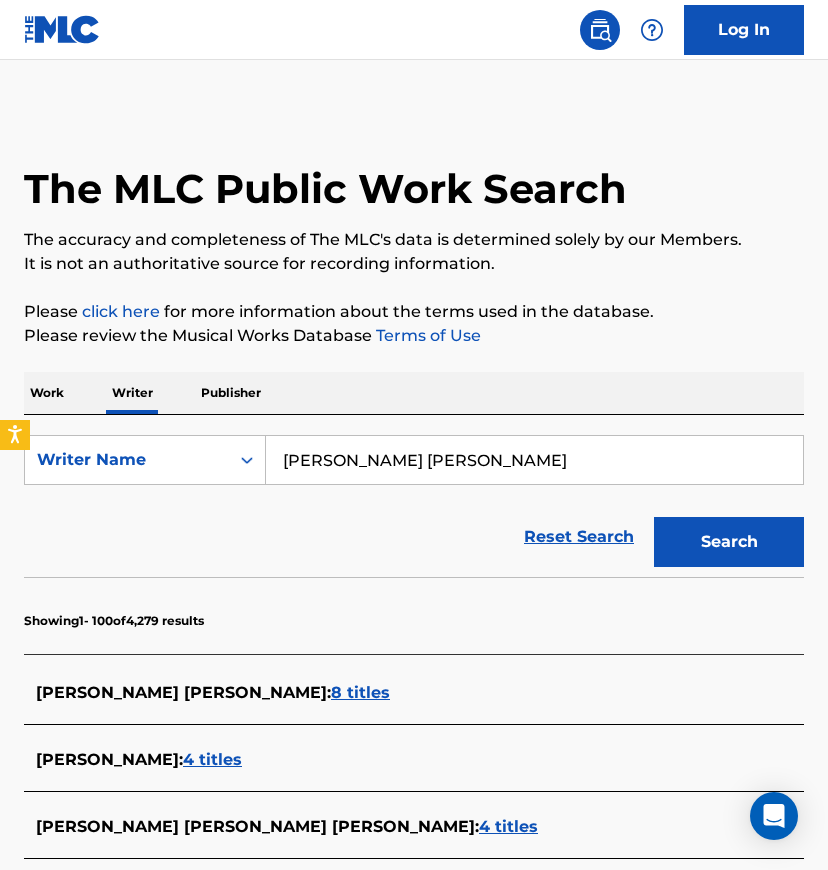 click on "Adiv Lima Dantas Jeyson" at bounding box center (534, 460) 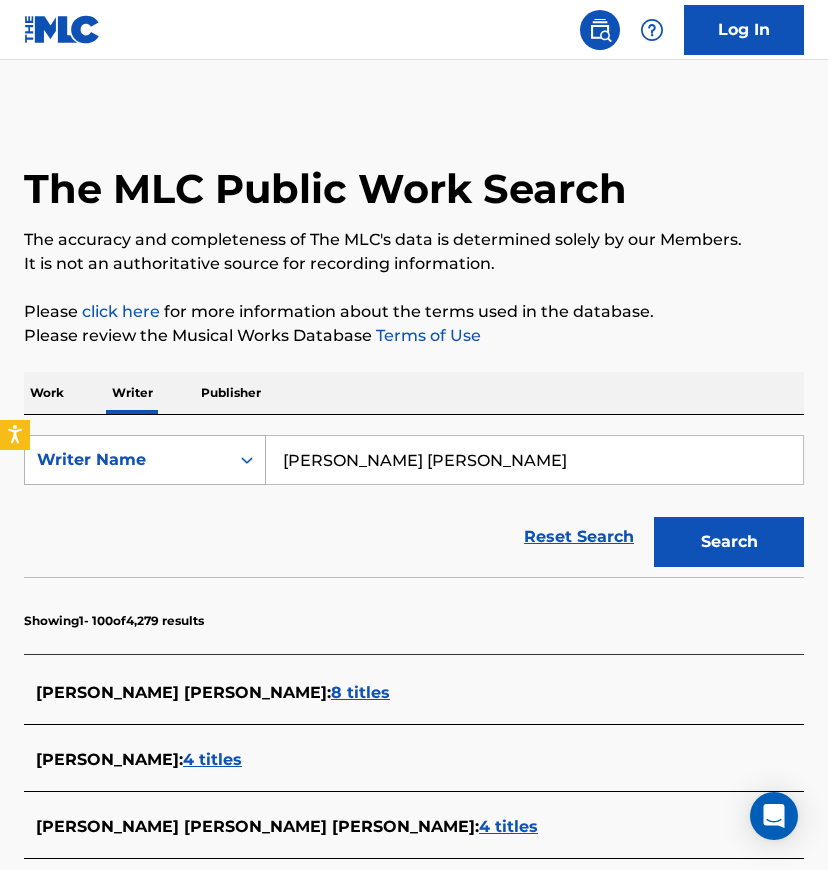 drag, startPoint x: 489, startPoint y: 476, endPoint x: 246, endPoint y: 442, distance: 245.36707 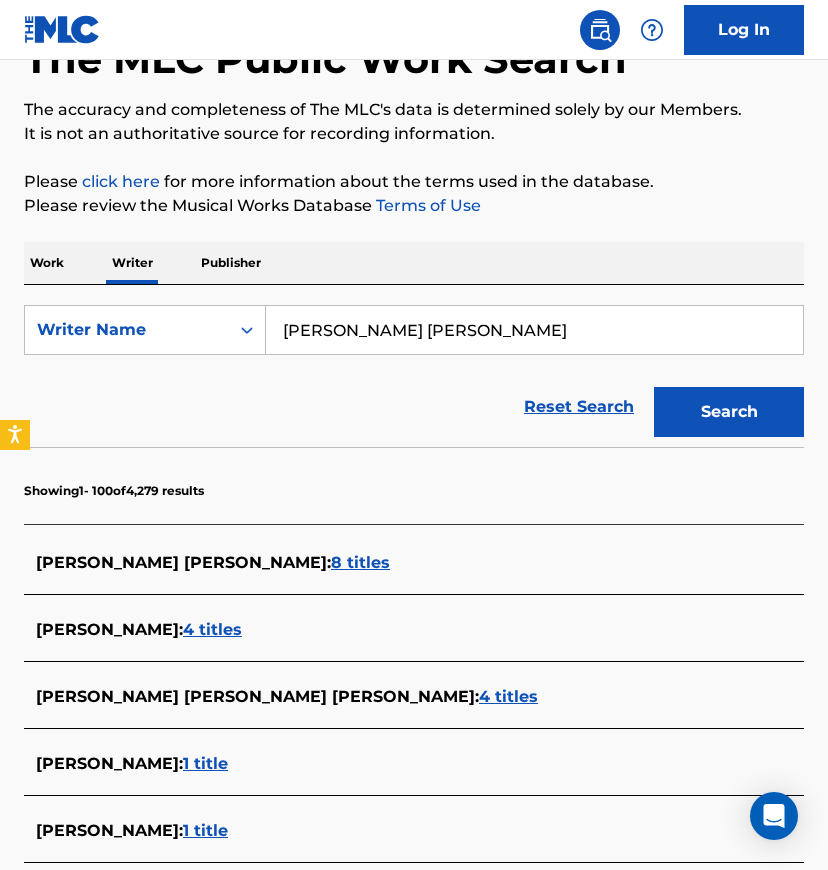 scroll, scrollTop: 0, scrollLeft: 0, axis: both 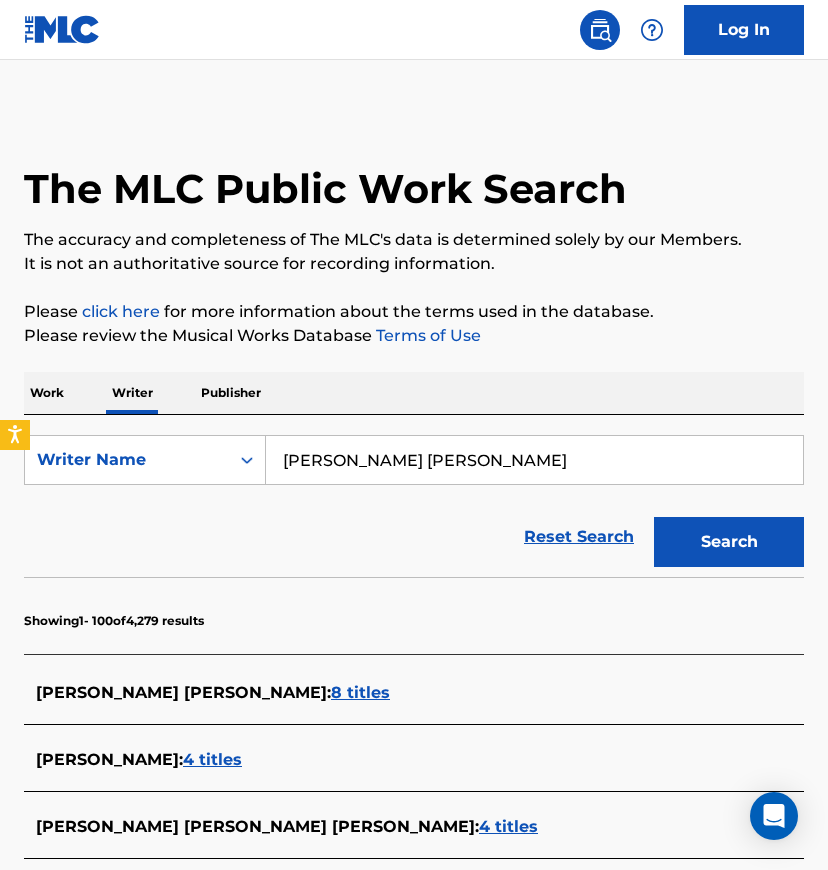 click on "Adiv Lima Dantas Jeyson" at bounding box center (534, 460) 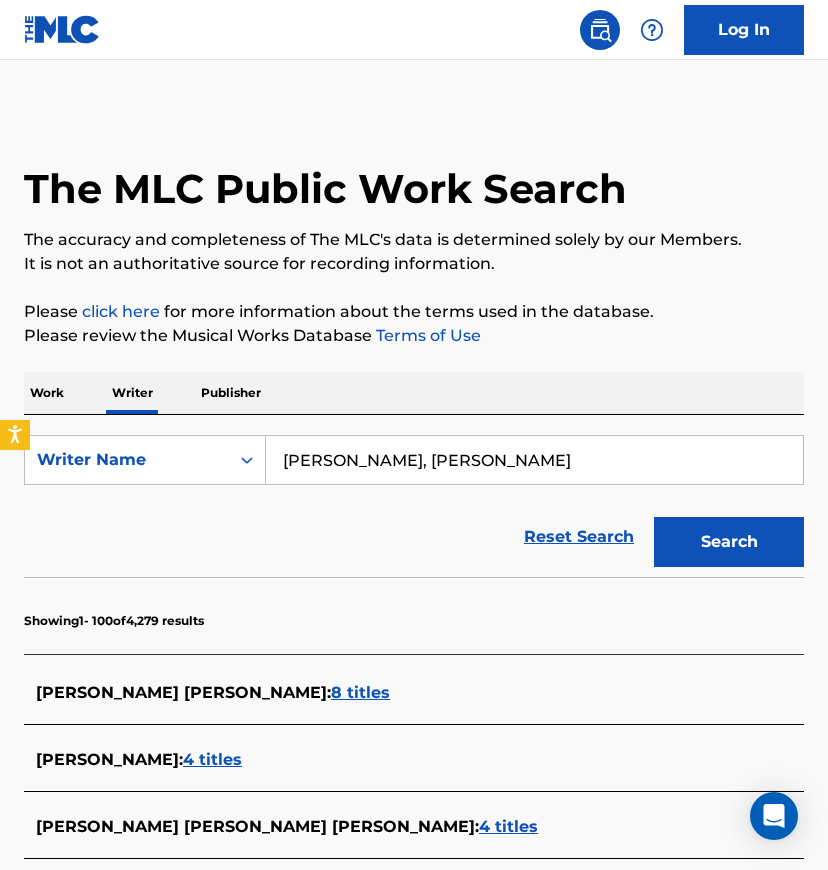 click on "Search" at bounding box center (729, 542) 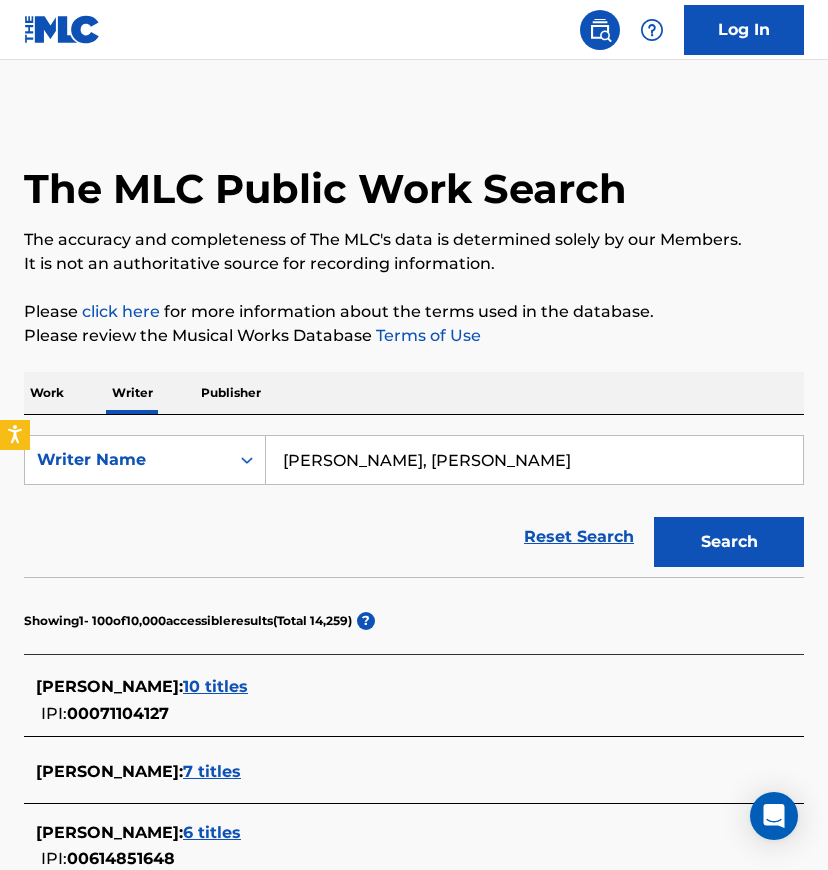 drag, startPoint x: 404, startPoint y: 460, endPoint x: 473, endPoint y: 456, distance: 69.115845 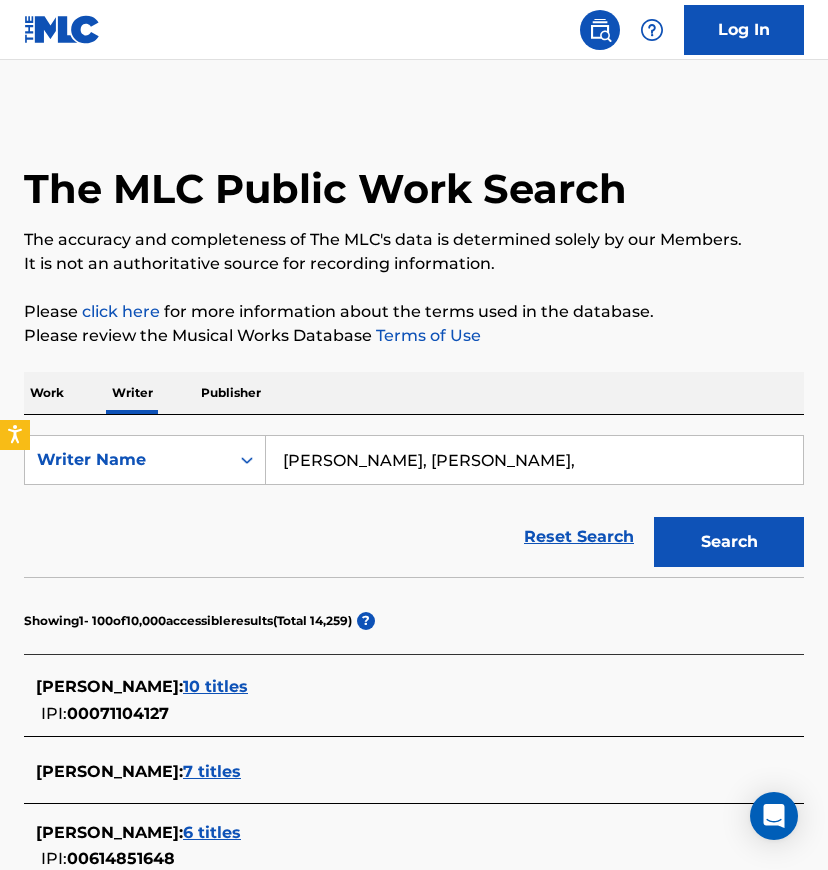 paste on "Antonio Hueber" 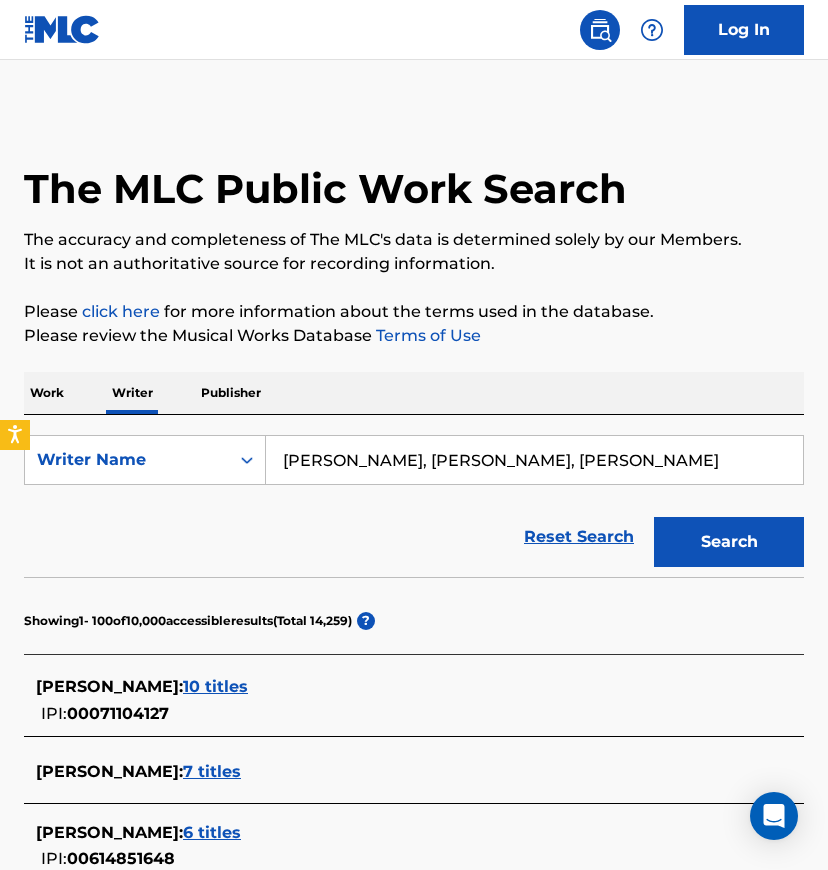 click on "Search" at bounding box center (729, 542) 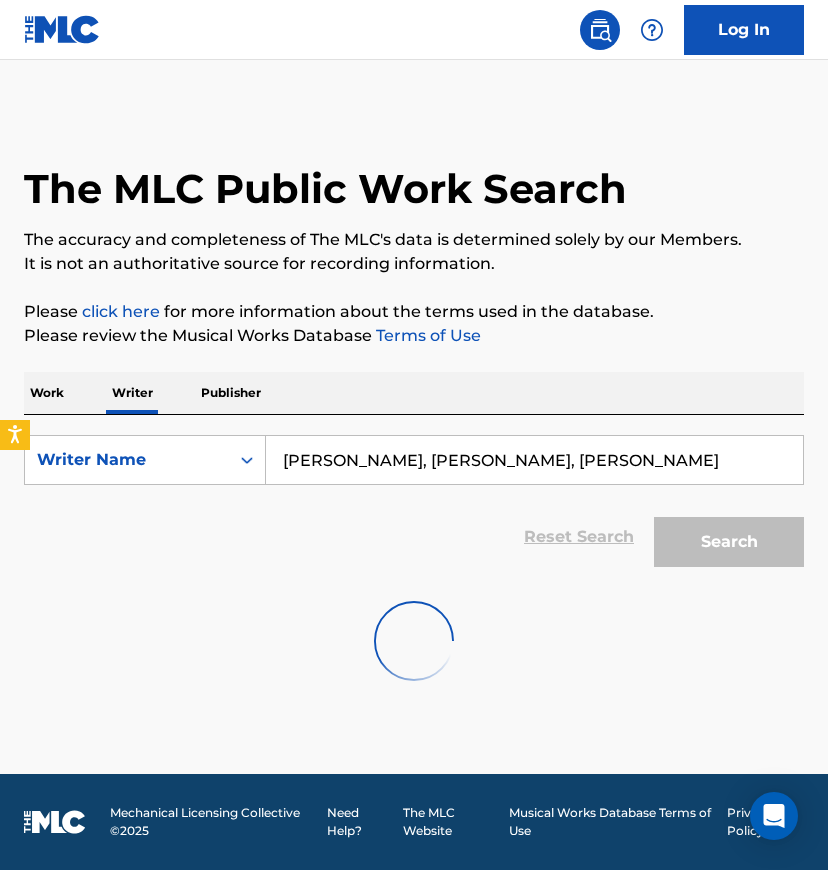 drag, startPoint x: 573, startPoint y: 470, endPoint x: 713, endPoint y: 453, distance: 141.02837 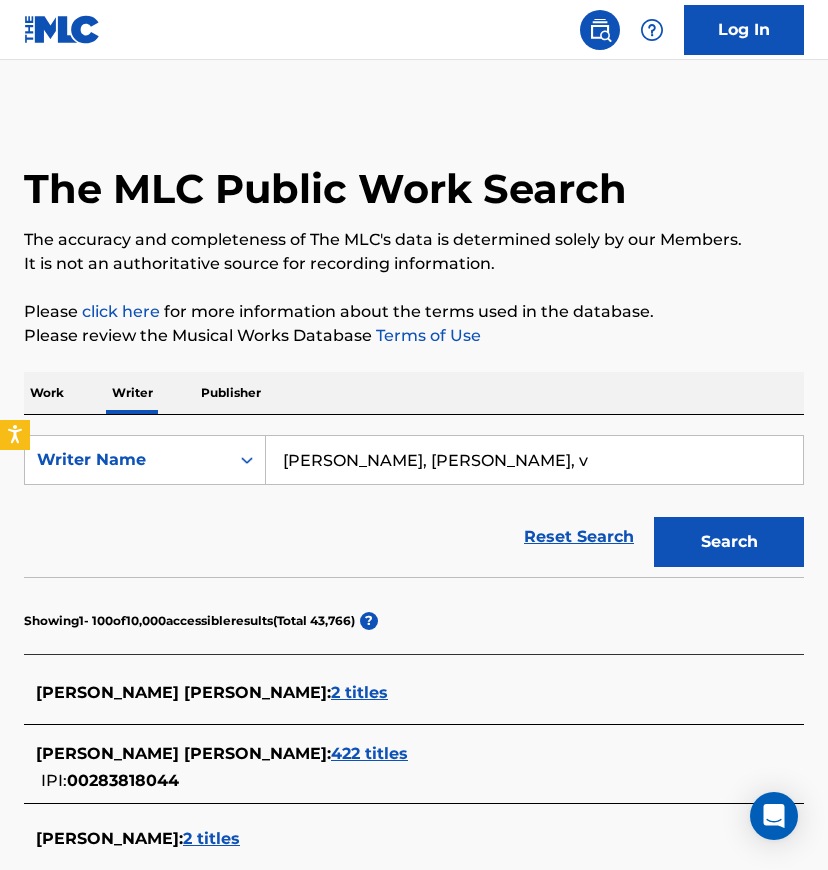 type on "Francesco Turolla, Lorenzo Bassotti, Antonio Hueber" 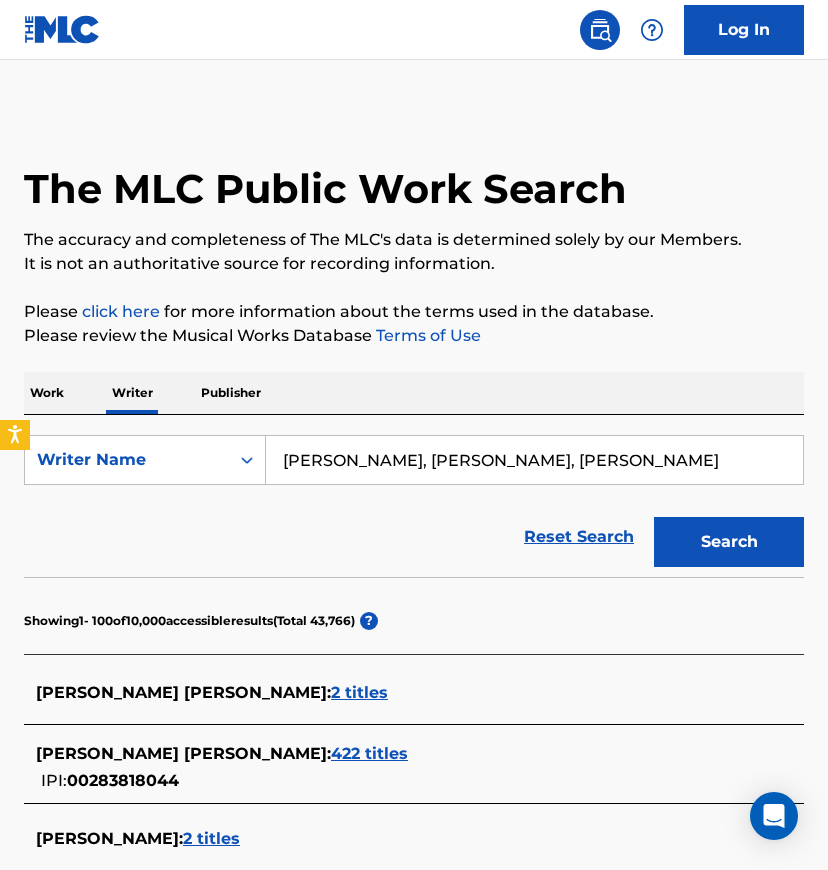 scroll, scrollTop: 3236, scrollLeft: 0, axis: vertical 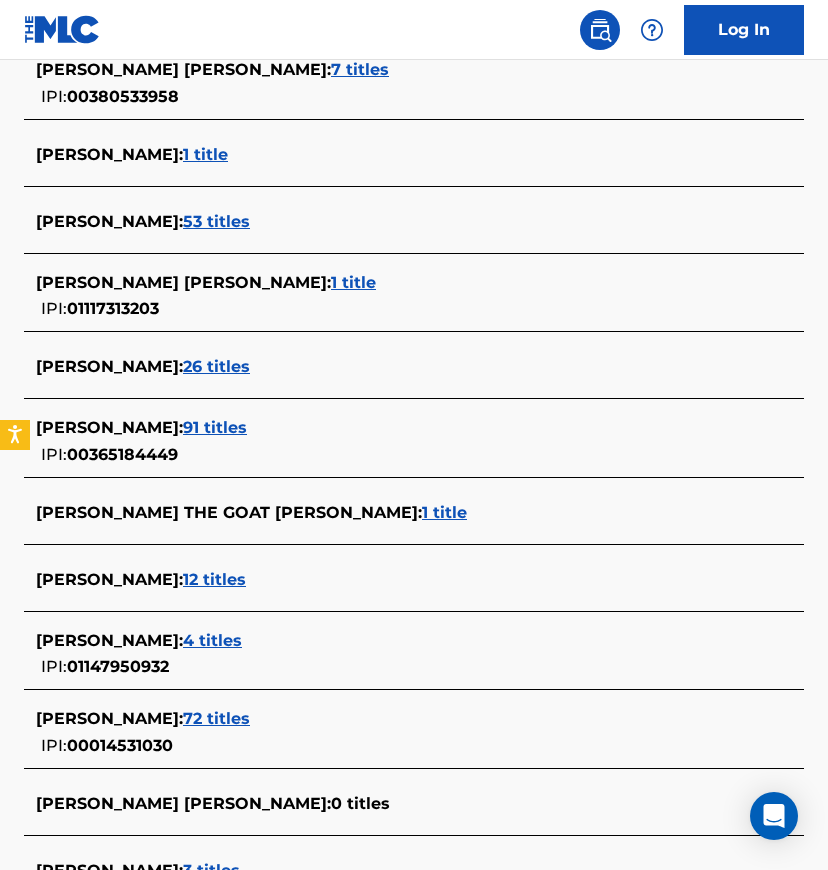 click on "91 titles" at bounding box center (215, 427) 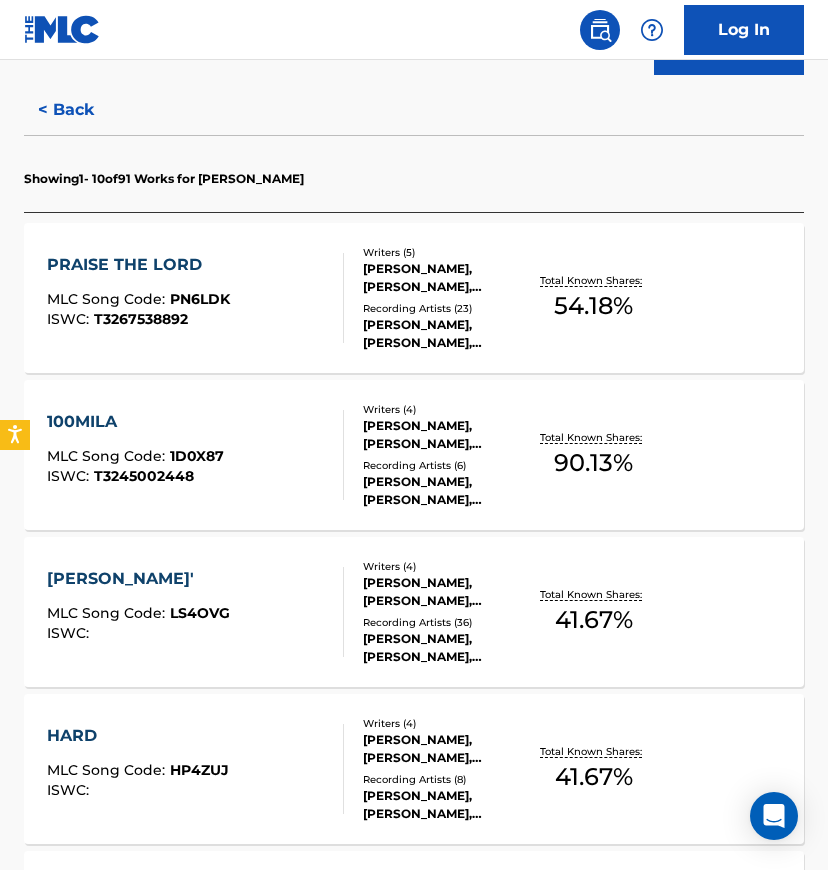 scroll, scrollTop: 582, scrollLeft: 0, axis: vertical 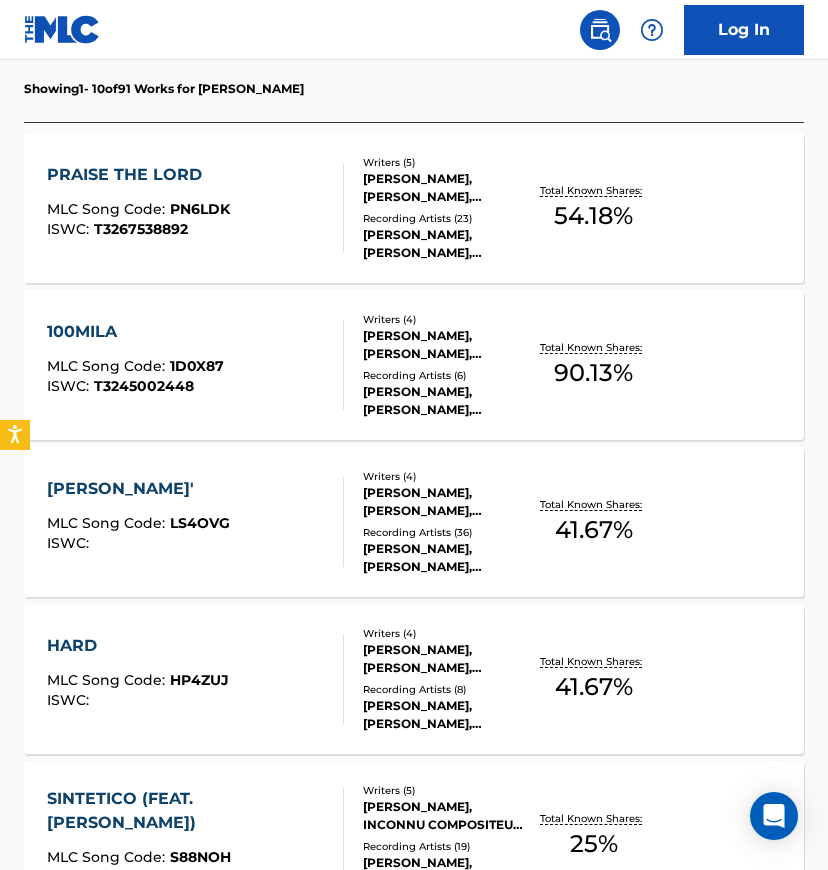 click on "RASTY KILO,TONY BOY,KID YUGI, RASTY KILO|KID YUGI|TONY BOY, RASTY KILO, TONY BOY, KID YUGI, RASTY KILO, RASTY KILO, TONY BOY, KID YUGI" at bounding box center [446, 401] 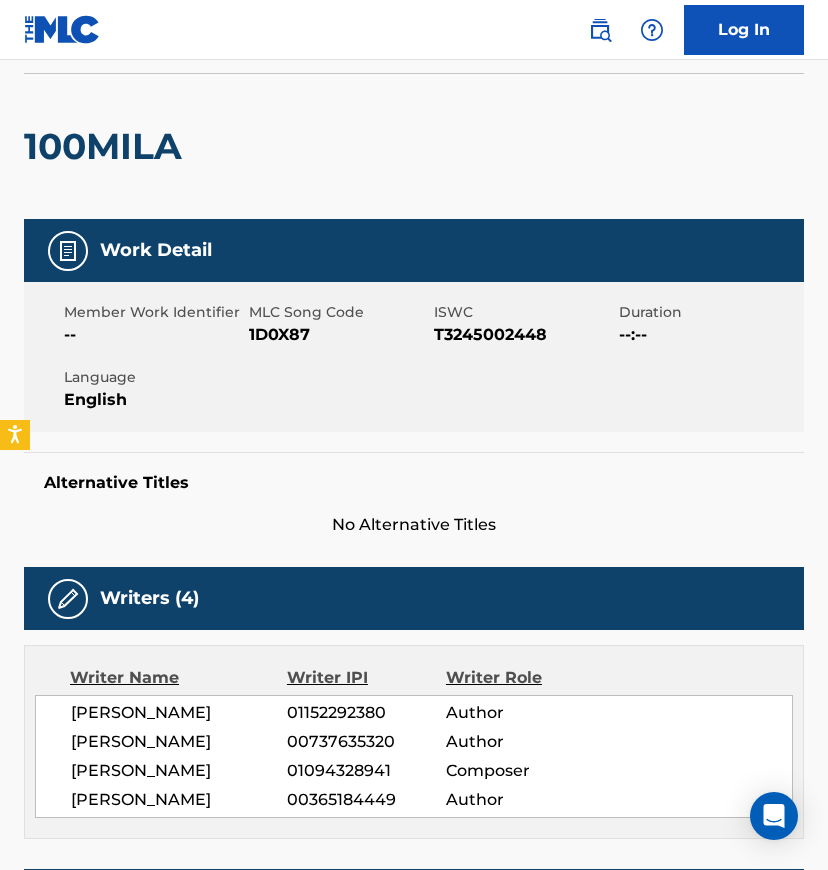 scroll, scrollTop: 0, scrollLeft: 0, axis: both 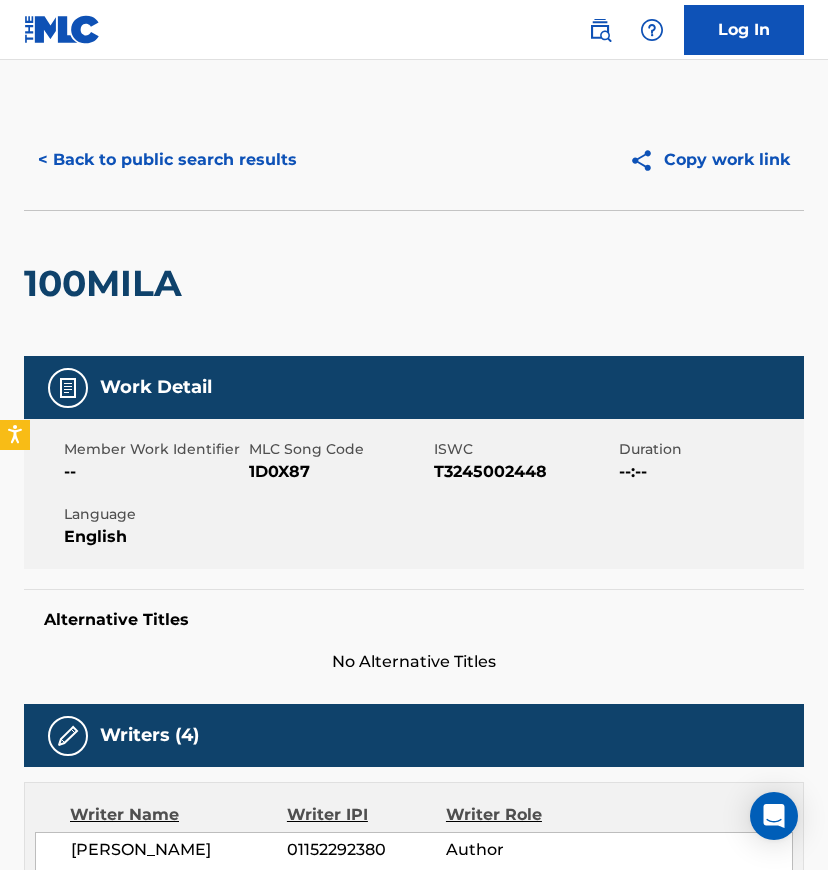 click on "< Back to public search results" at bounding box center [167, 160] 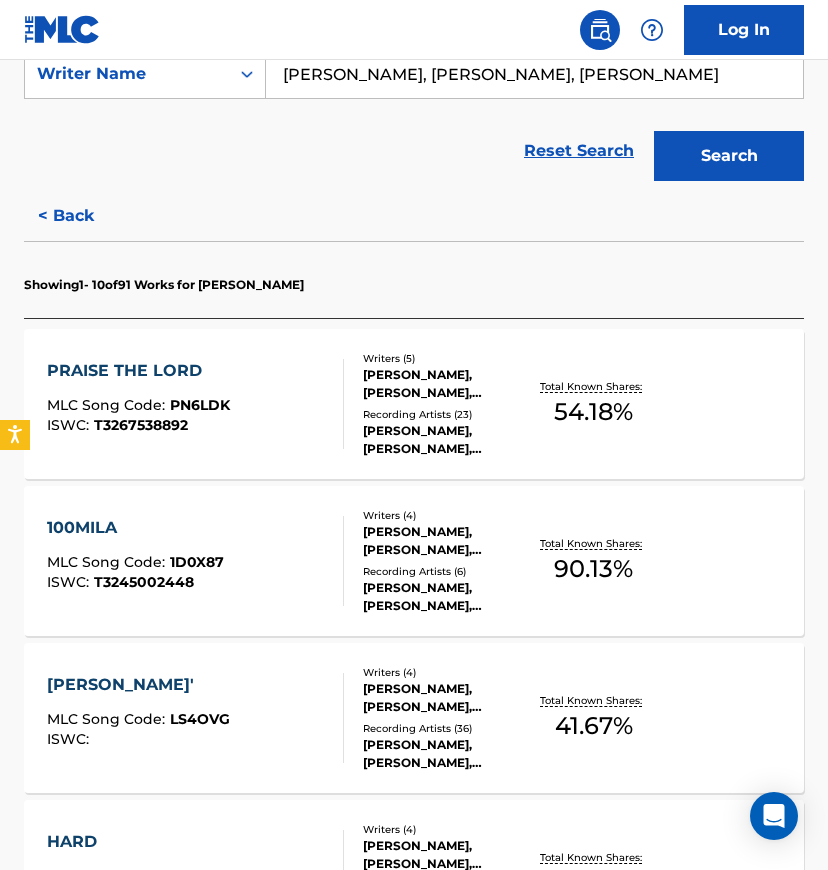 scroll, scrollTop: 400, scrollLeft: 0, axis: vertical 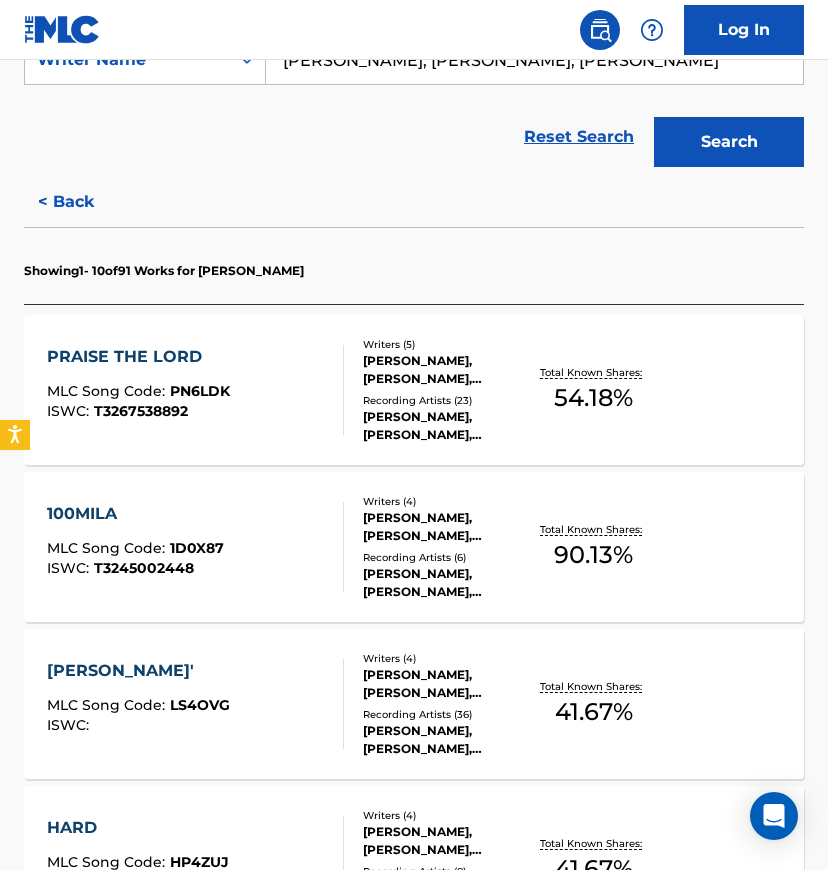 click on "COSIMO FINI, EMANUELE FRASCA, SIMONE BENUSSI, ANDREA VENERUS, ANTONIO HUEBER" at bounding box center (446, 370) 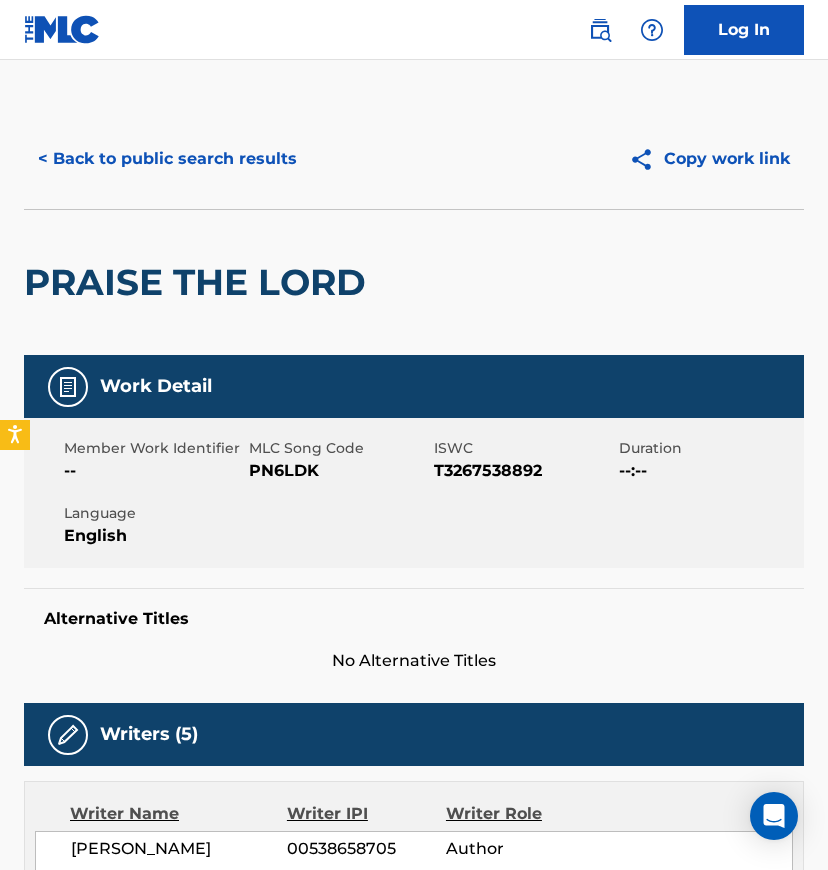 scroll, scrollTop: 0, scrollLeft: 0, axis: both 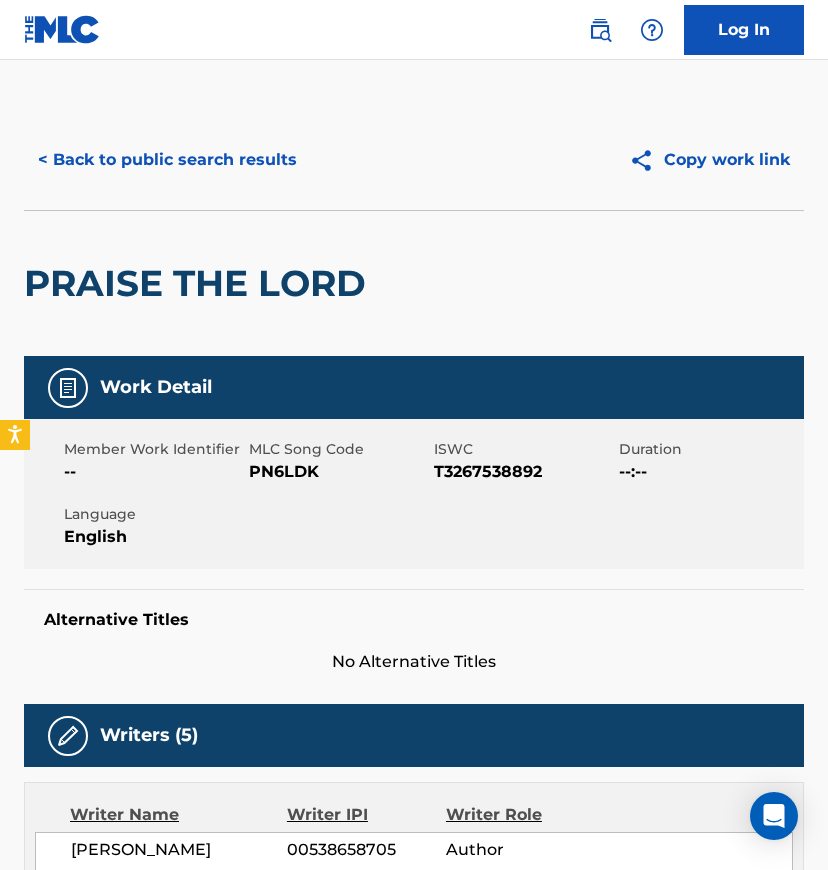 click on "< Back to public search results" at bounding box center (167, 160) 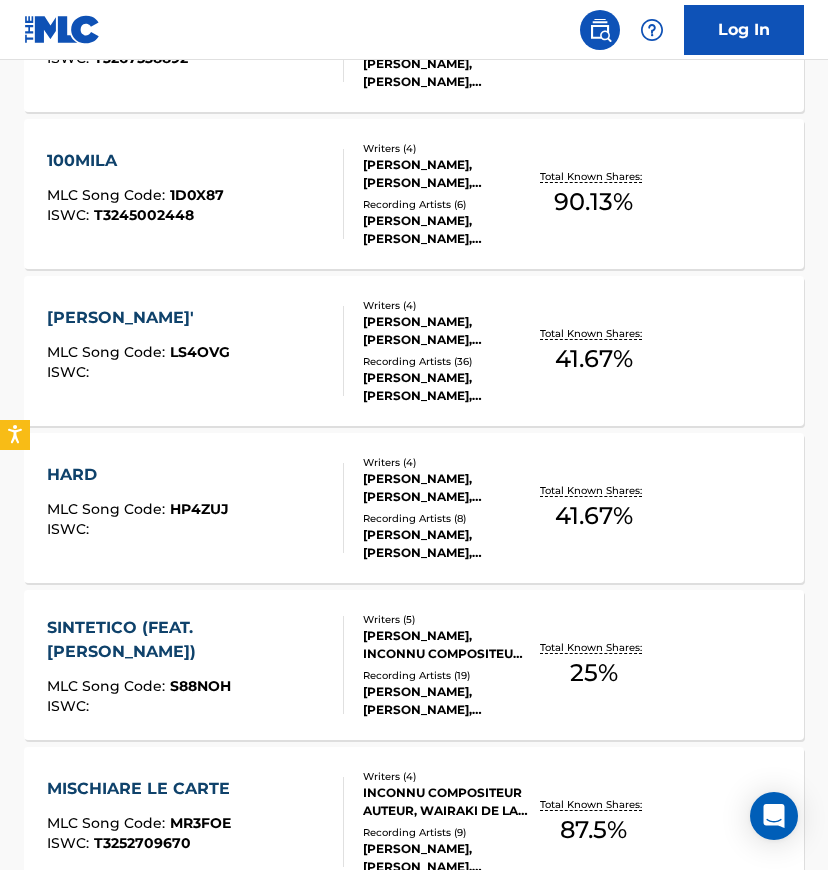 scroll, scrollTop: 800, scrollLeft: 0, axis: vertical 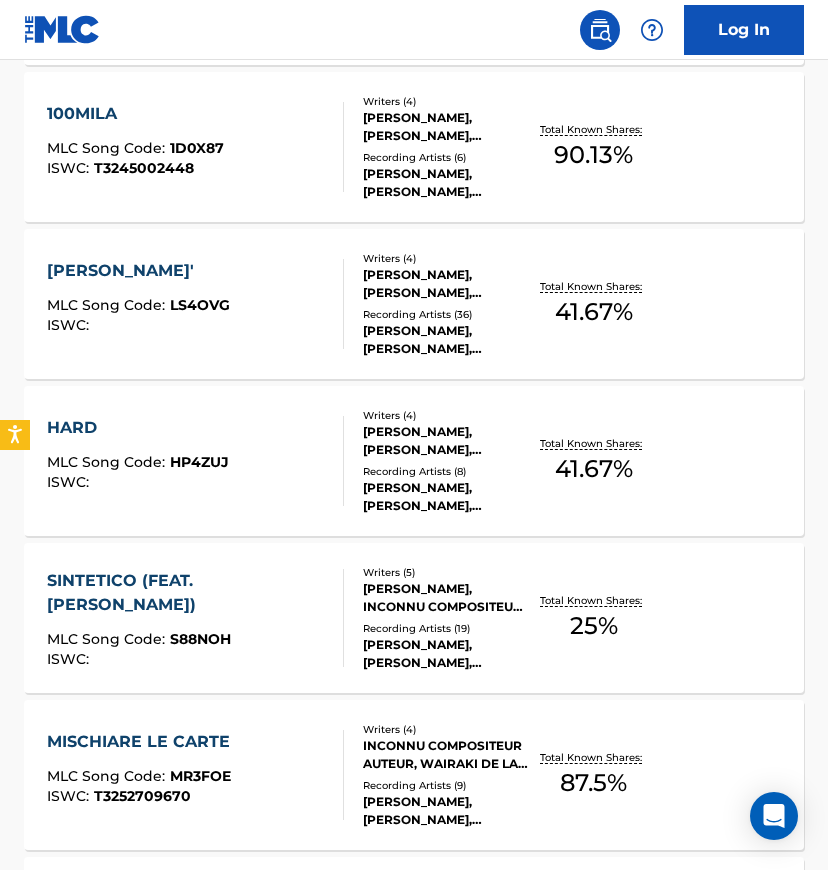 click on "ALEXANDER SEKULA, LORENZO BASSOTTI, ANTONIO HUEBER, FRANCESCO TUROLLA" at bounding box center [446, 441] 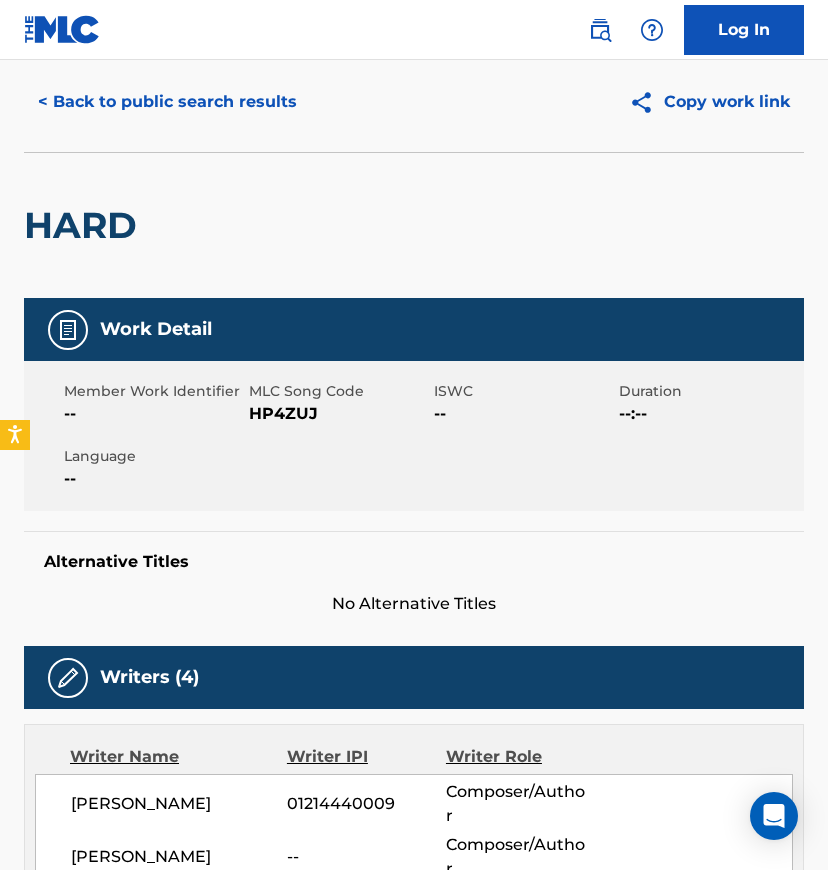 scroll, scrollTop: 0, scrollLeft: 0, axis: both 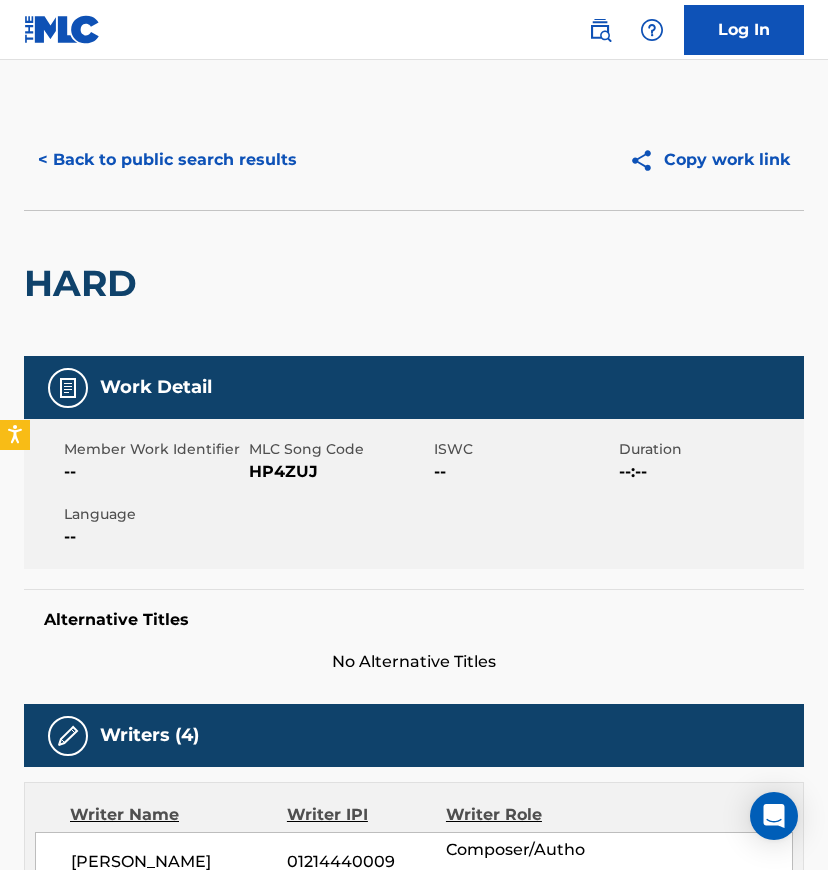 click on "< Back to public search results" at bounding box center [167, 160] 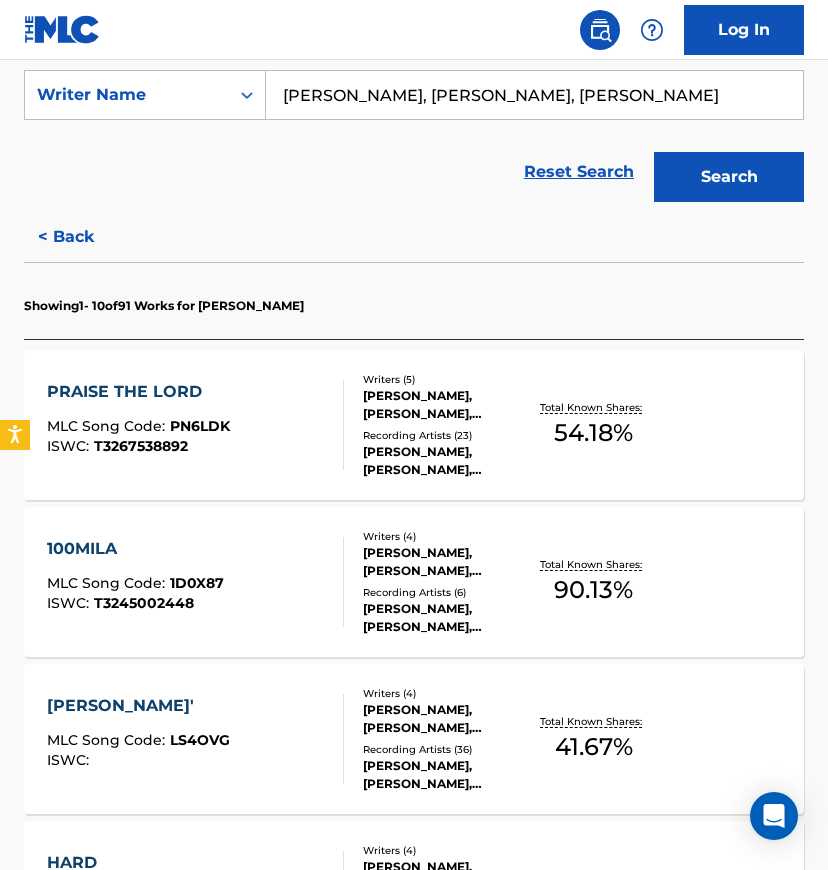 scroll, scrollTop: 533, scrollLeft: 0, axis: vertical 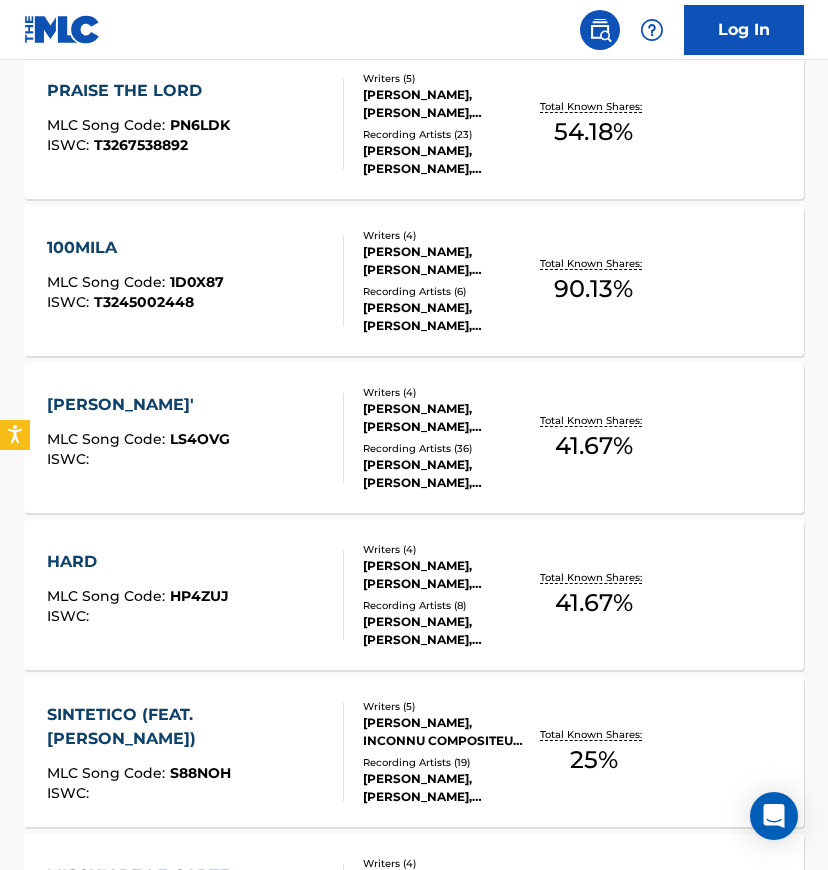click on "ALEXANDER SEKULA, LORENZO BASSOTTI, ANTONIO HUEBER, FRANCESCO TUROLLA" at bounding box center [446, 575] 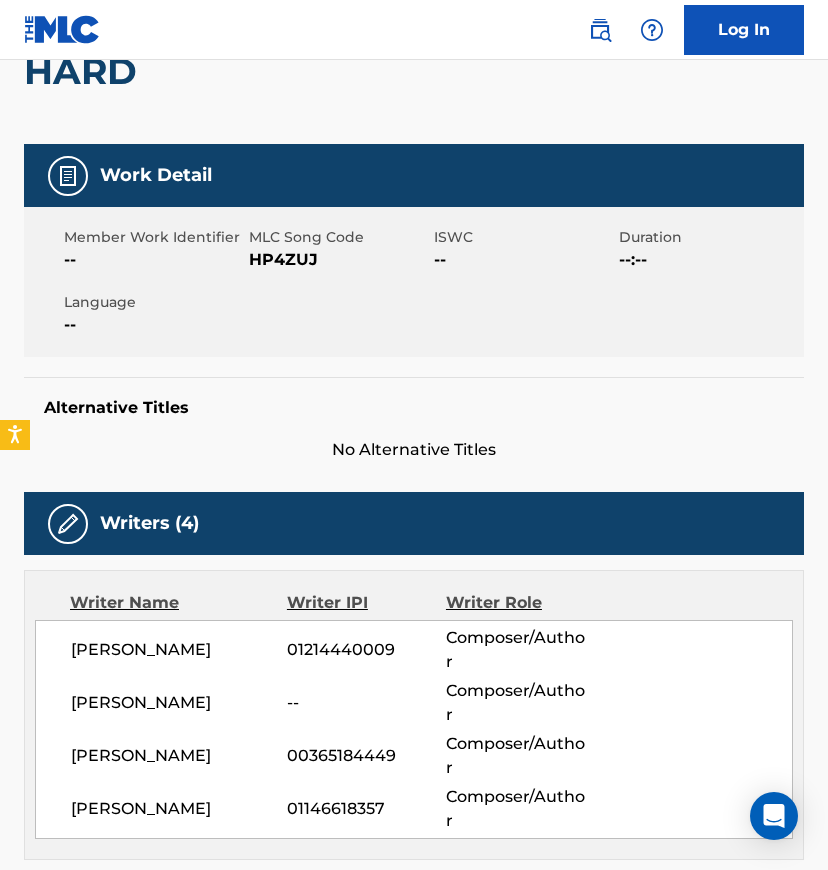 scroll, scrollTop: 0, scrollLeft: 0, axis: both 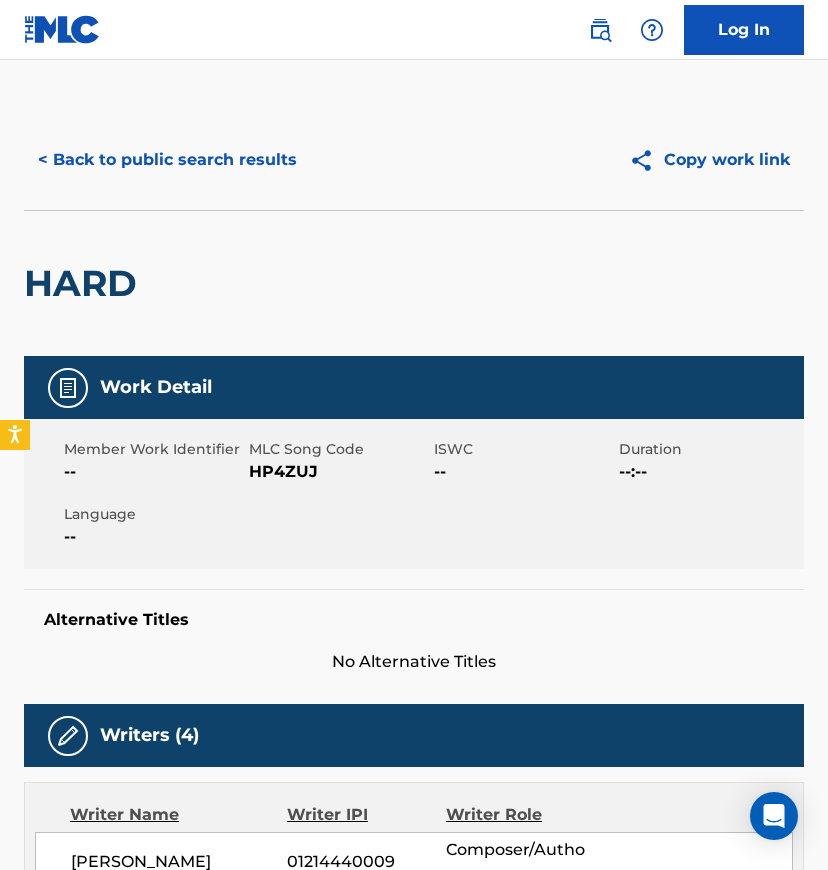 click on "< Back to public search results" at bounding box center [167, 160] 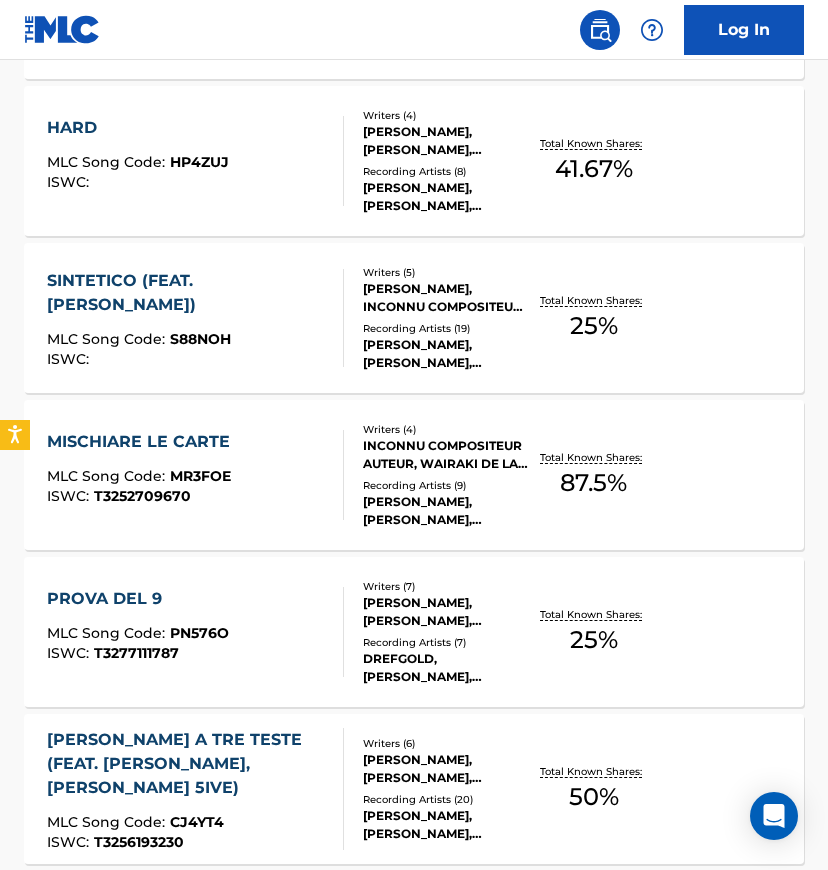 scroll, scrollTop: 1333, scrollLeft: 0, axis: vertical 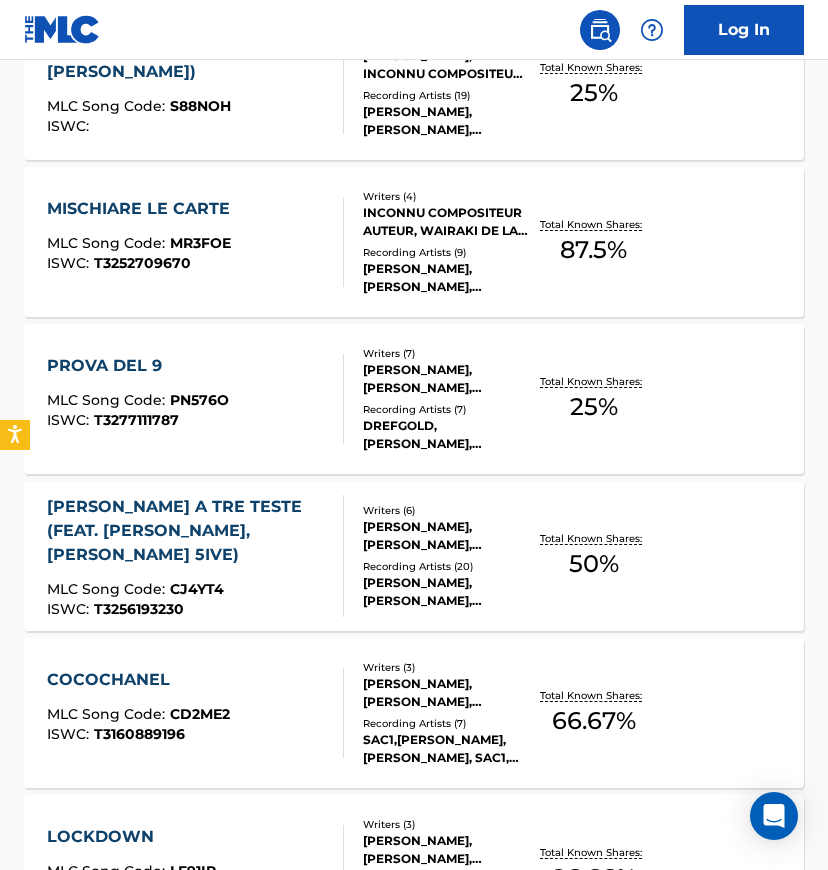 click on "INCONNU COMPOSITEUR AUTEUR, WAIRAKI DE LA CRUZ AMADOR, RICCARDO CHIESA, ANTONIO HUEBER" at bounding box center (446, 222) 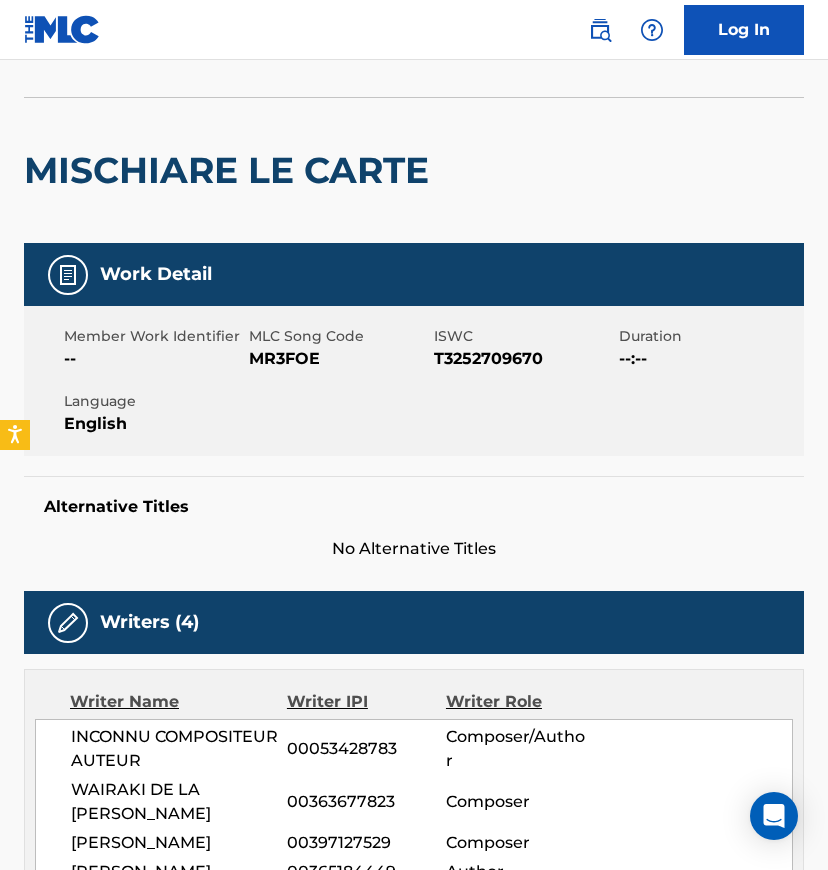 scroll, scrollTop: 0, scrollLeft: 0, axis: both 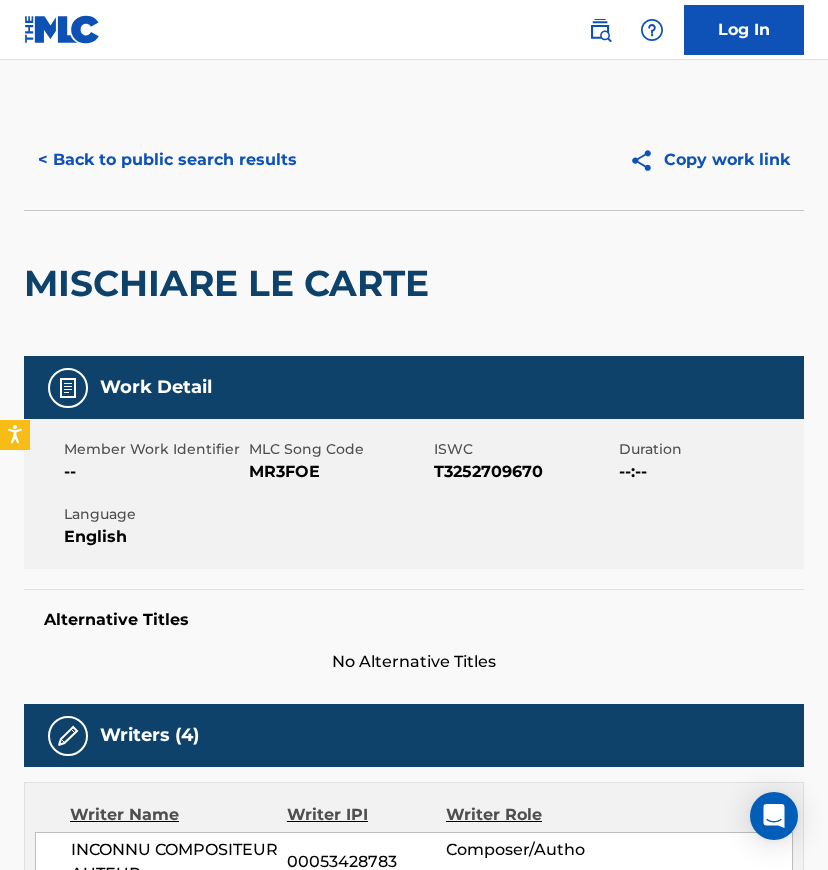 click on "< Back to public search results" at bounding box center [167, 160] 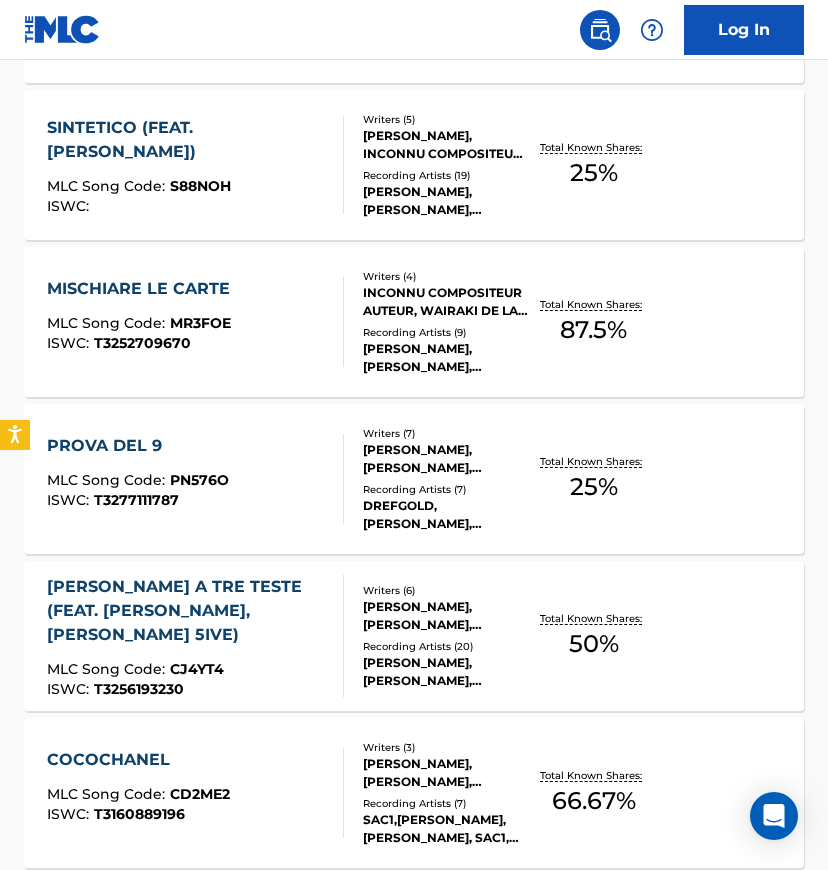 scroll, scrollTop: 1333, scrollLeft: 0, axis: vertical 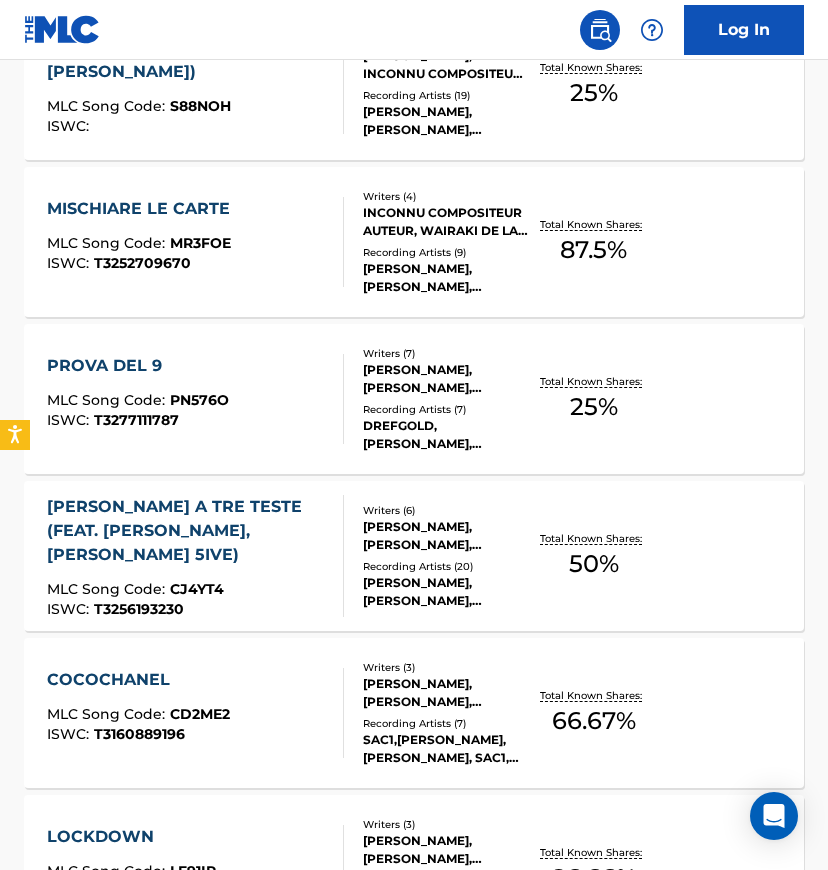click on "Recording Artists ( 9 )" at bounding box center (446, 252) 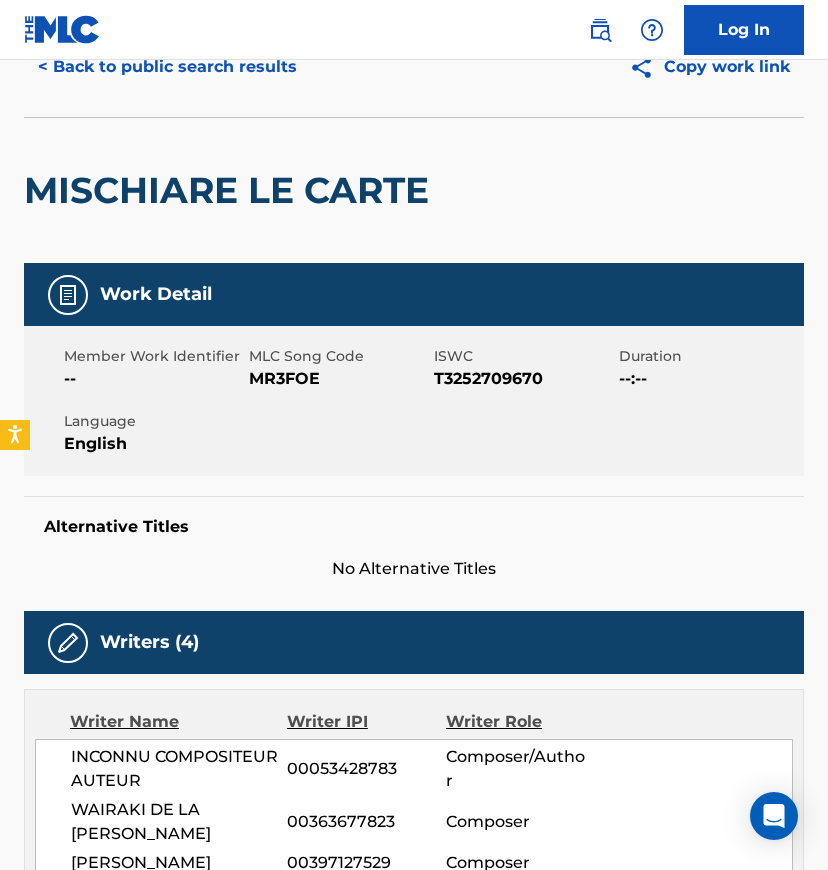 scroll, scrollTop: 0, scrollLeft: 0, axis: both 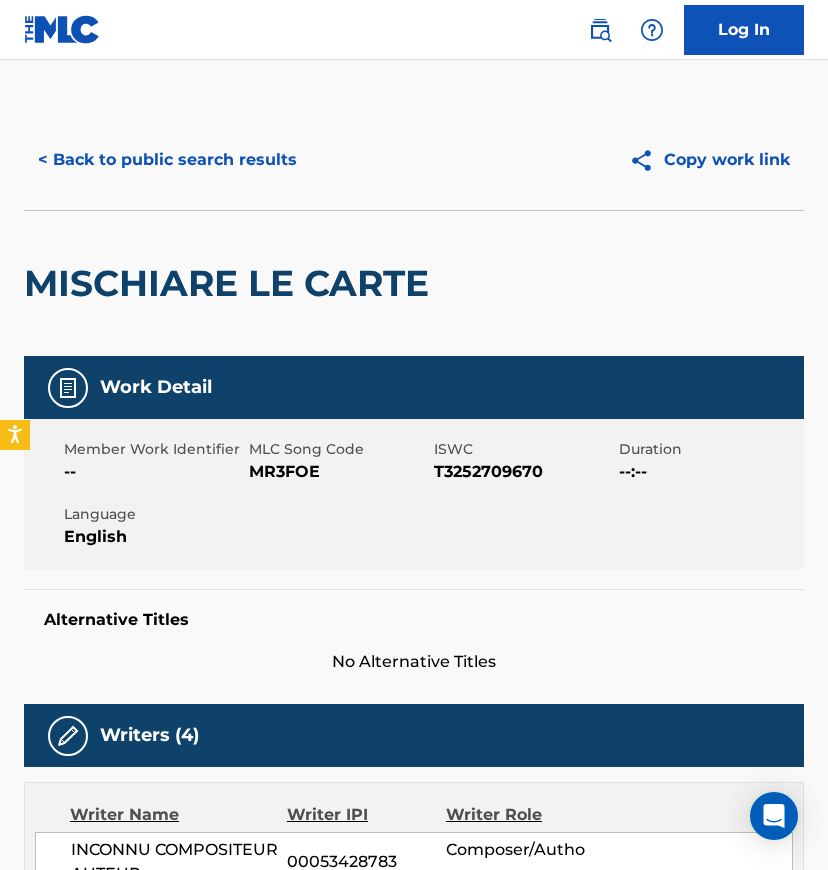 click on "< Back to public search results" at bounding box center (167, 160) 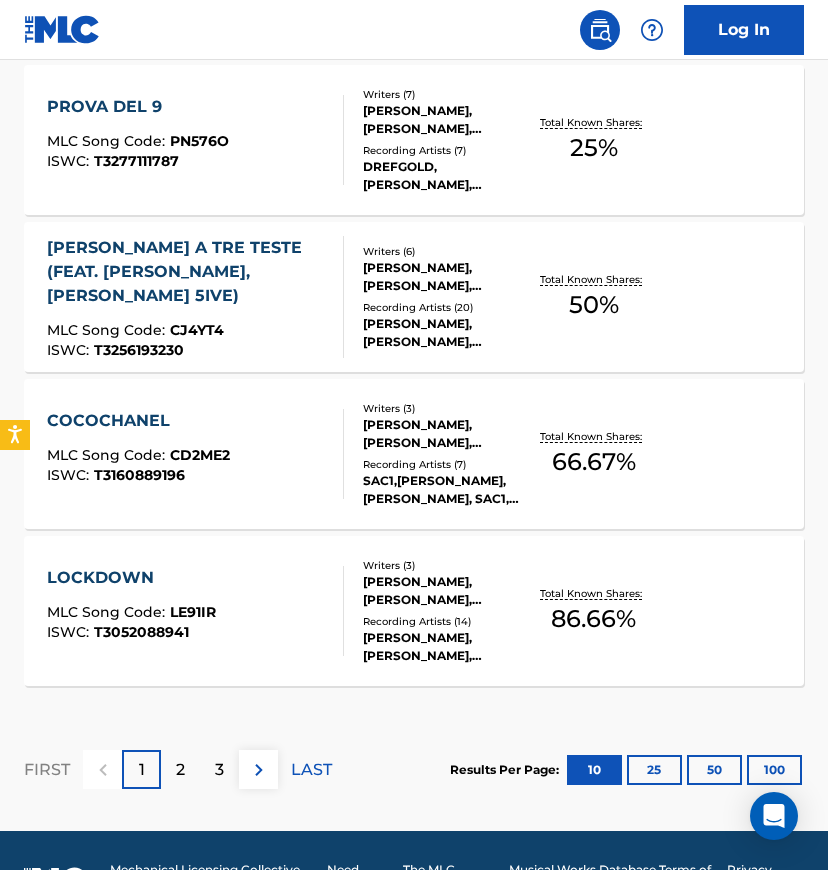 scroll, scrollTop: 1649, scrollLeft: 0, axis: vertical 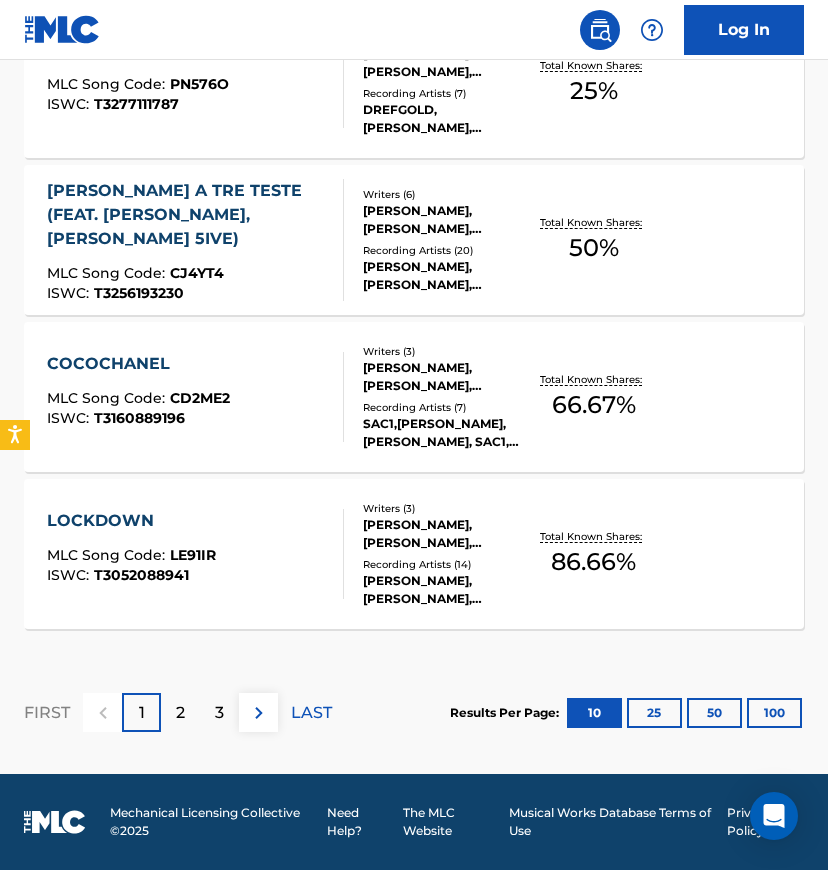 click on "100" at bounding box center [774, 713] 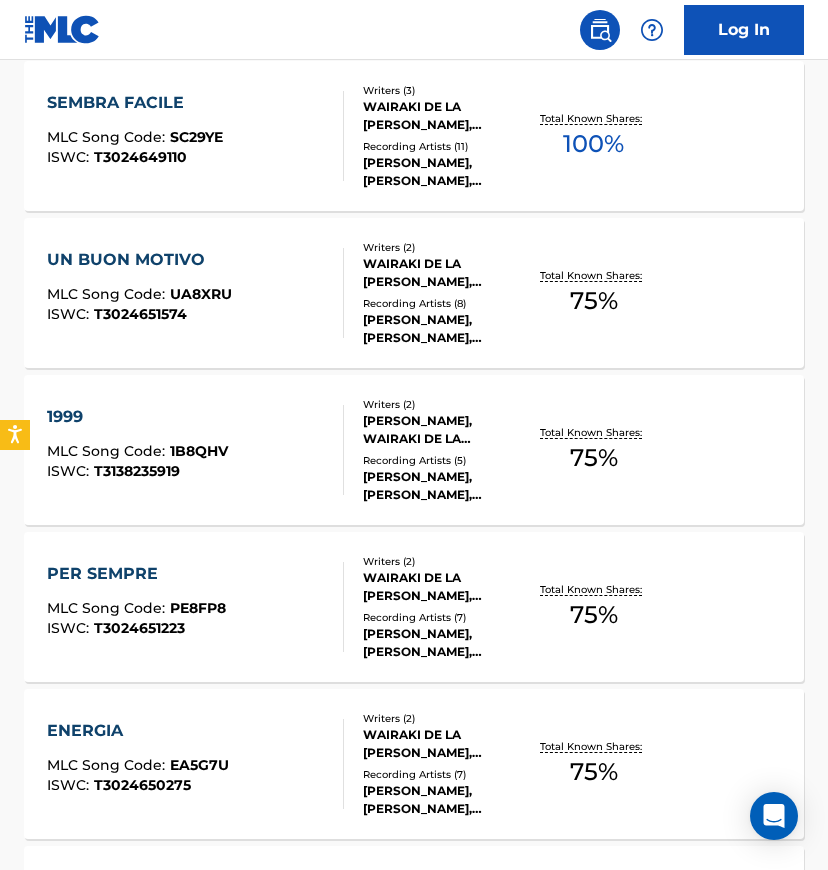 scroll, scrollTop: 3116, scrollLeft: 0, axis: vertical 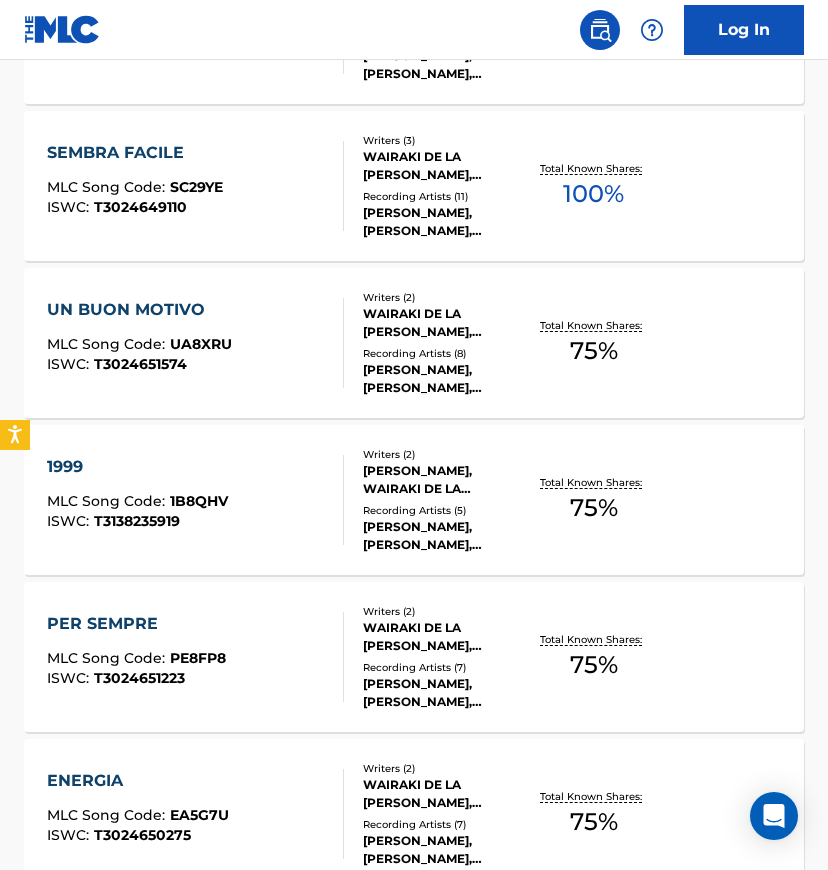 click on "TONY BOY,WAIRAKI,DUTCH NAZARI, TONY BOY,DUTCH NAZARI,WAIRAKI, DUTCH NAZARI, WAIRAKI, TONY BOY, TONY BOY, WAIRAKI, TONY BOY, DUTCH NAZARI" at bounding box center [446, 222] 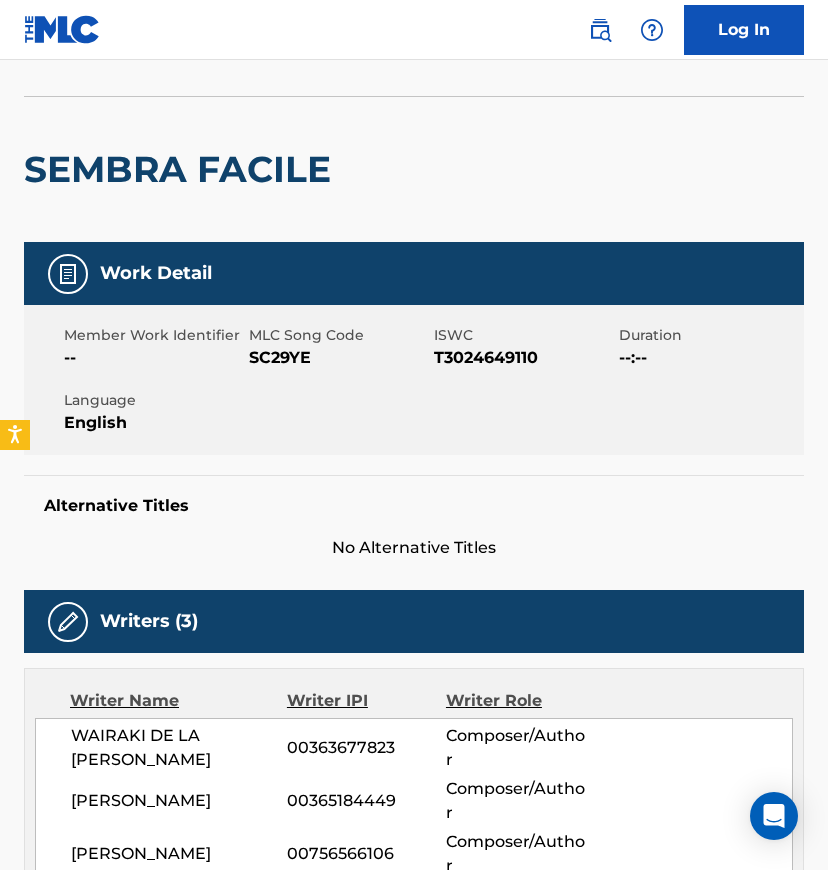 scroll, scrollTop: 0, scrollLeft: 0, axis: both 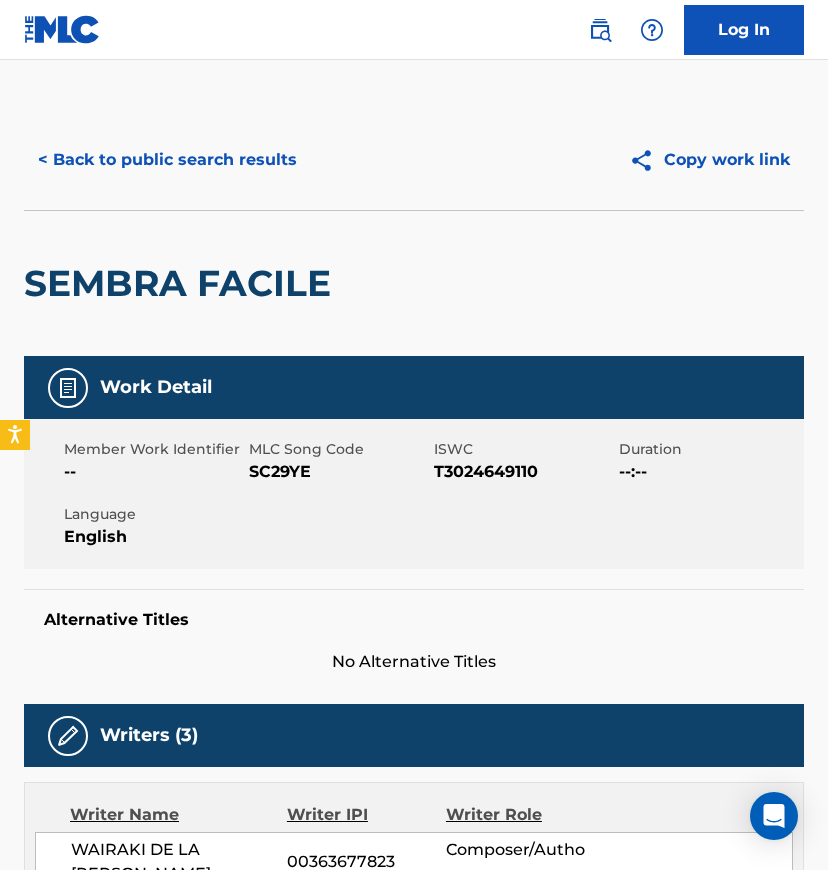 click on "< Back to public search results" at bounding box center (167, 160) 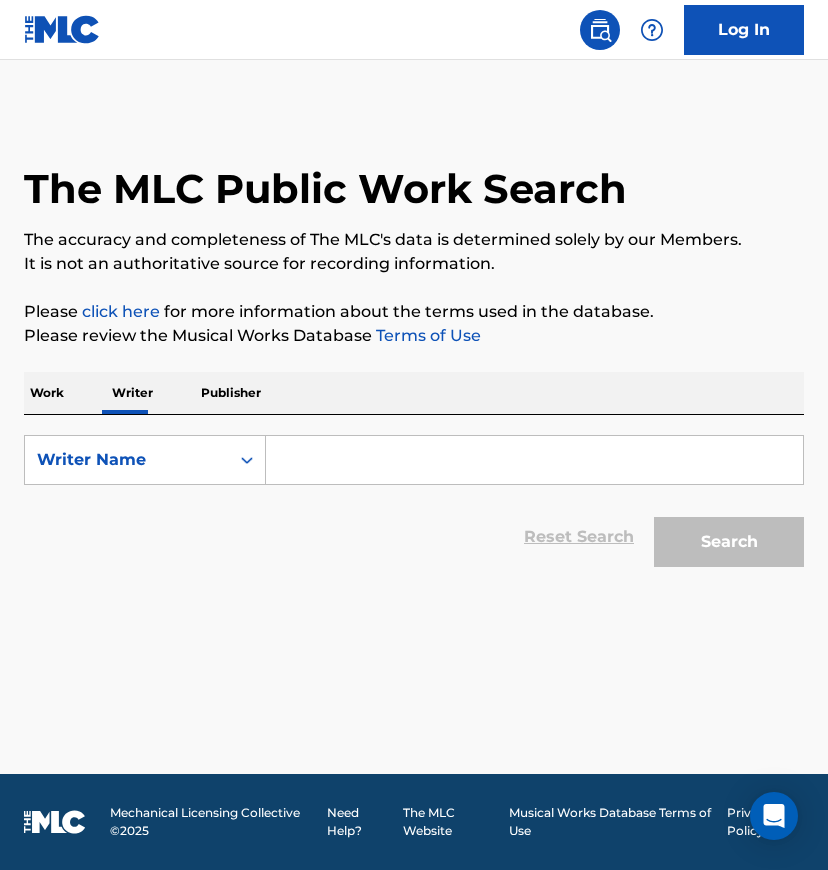 scroll, scrollTop: 0, scrollLeft: 0, axis: both 